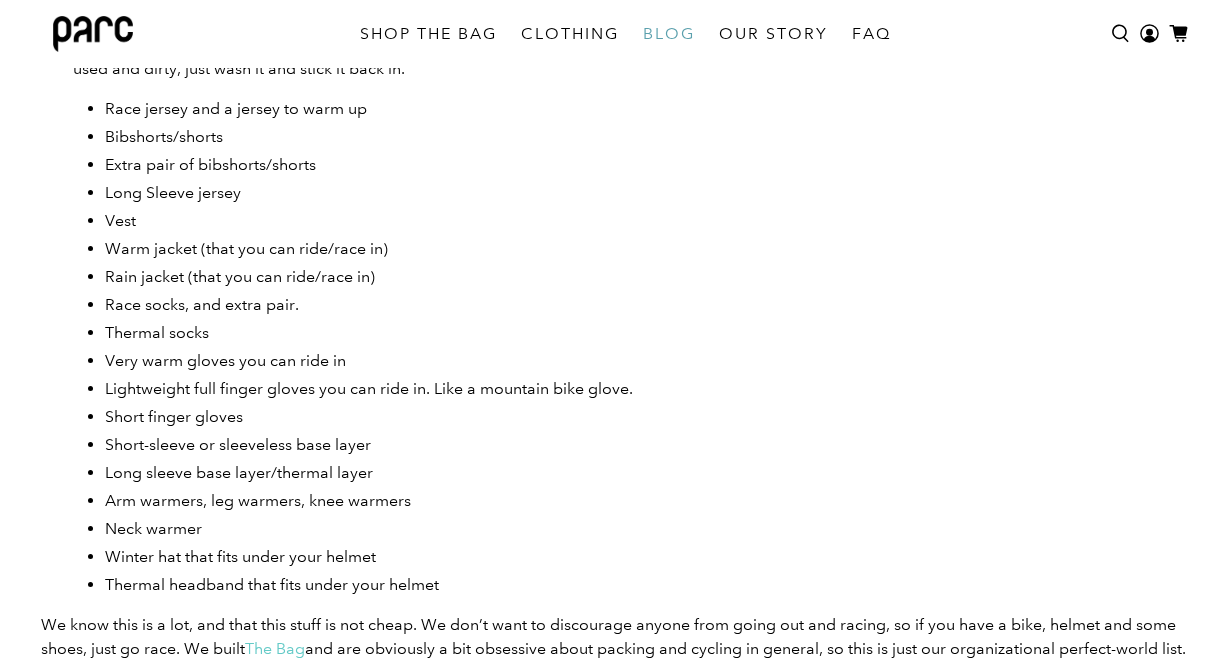 scroll, scrollTop: 1262, scrollLeft: 0, axis: vertical 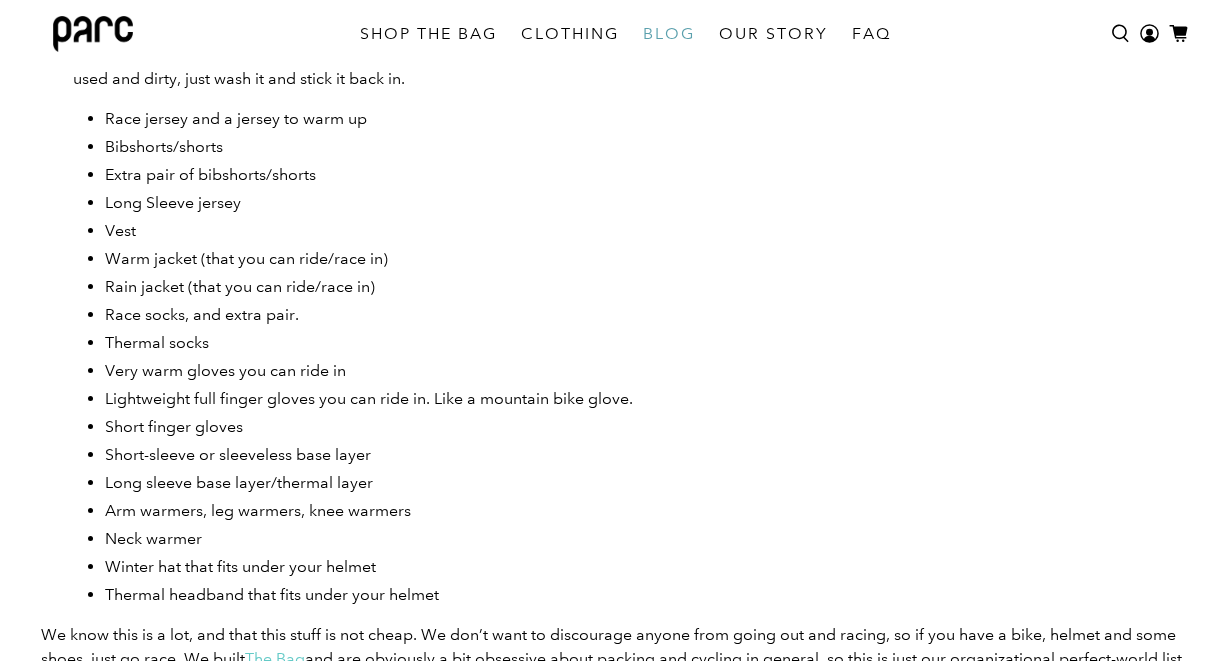 click on "Lightweight full finger gloves you can ride in. Like a mountain bike glove." at bounding box center (369, 398) 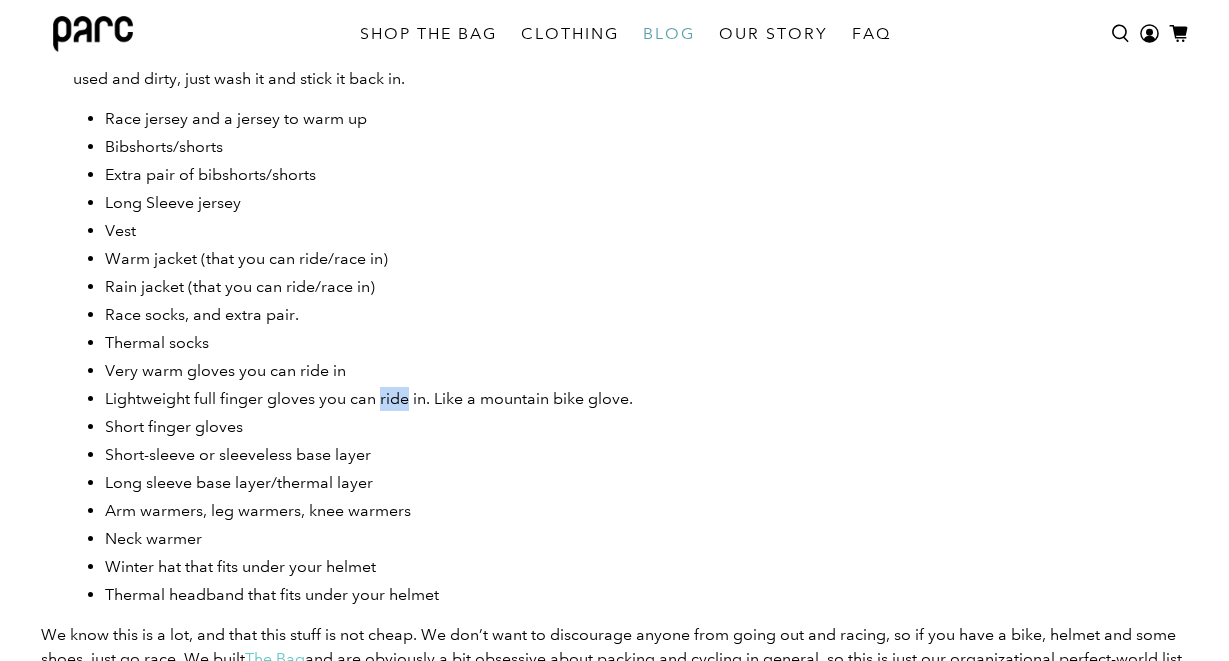 click on "Lightweight full finger gloves you can ride in. Like a mountain bike glove." at bounding box center [369, 398] 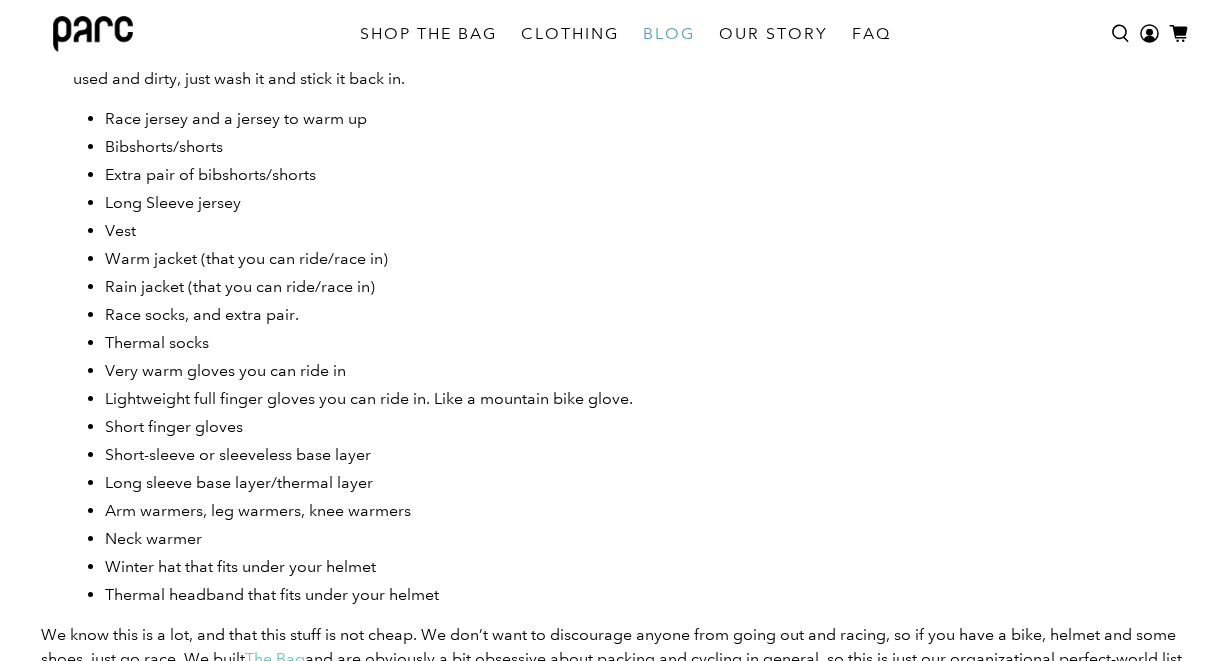click on "Lightweight full finger gloves you can ride in. Like a mountain bike glove." at bounding box center [369, 398] 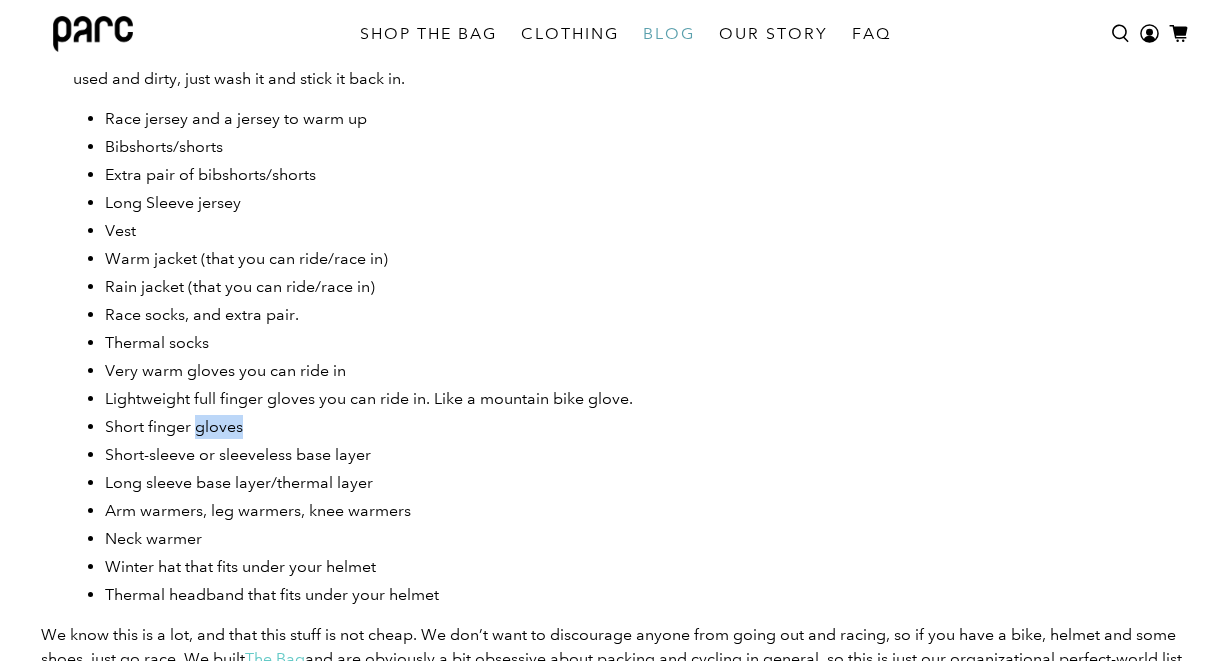 click on "Short finger gloves" at bounding box center [647, 427] 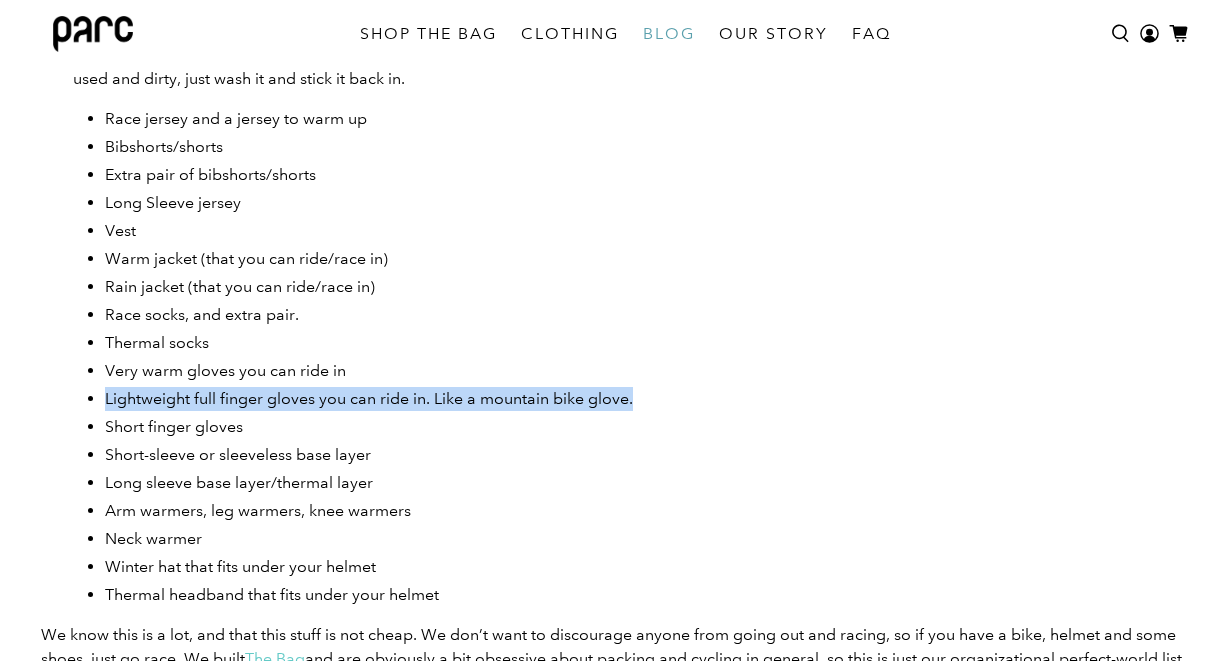 drag, startPoint x: 390, startPoint y: 432, endPoint x: 393, endPoint y: 411, distance: 21.213203 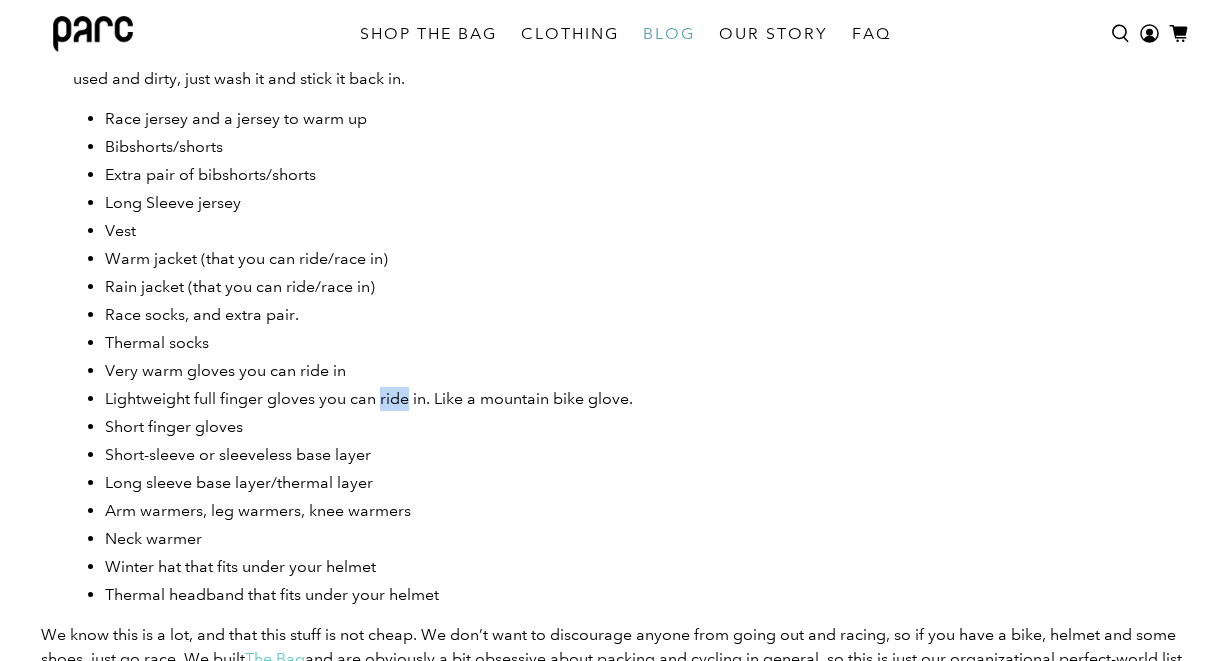 click on "Lightweight full finger gloves you can ride in. Like a mountain bike glove." at bounding box center [369, 398] 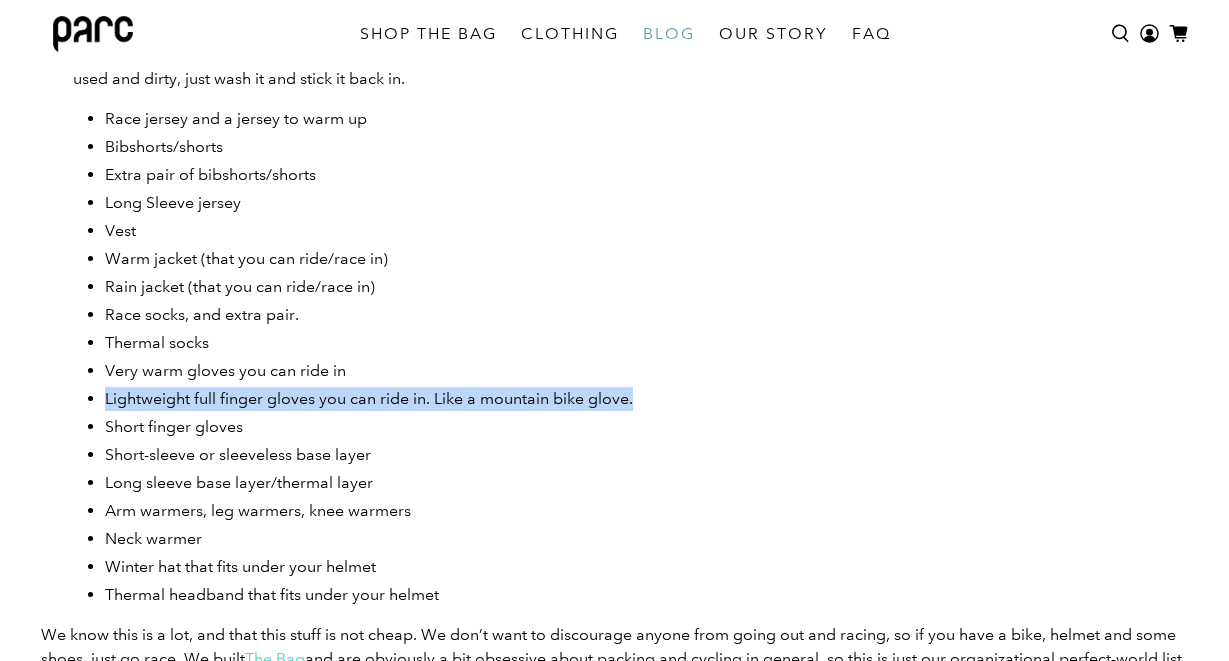 drag, startPoint x: 393, startPoint y: 411, endPoint x: 393, endPoint y: 441, distance: 30 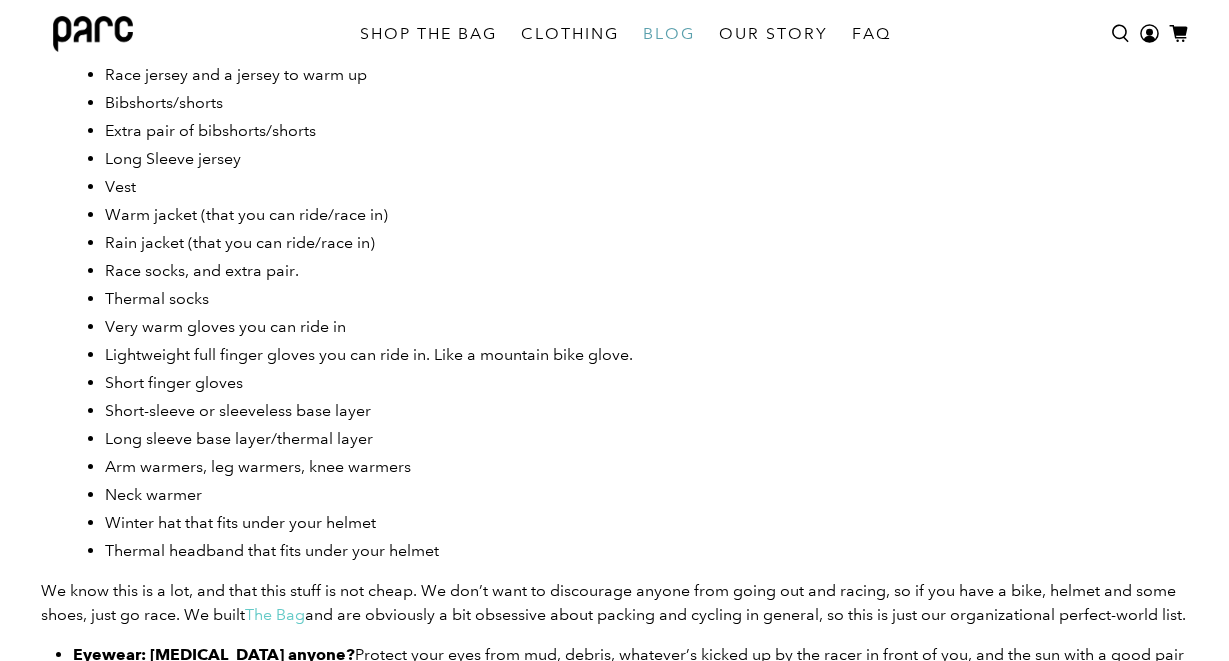 scroll, scrollTop: 1319, scrollLeft: 0, axis: vertical 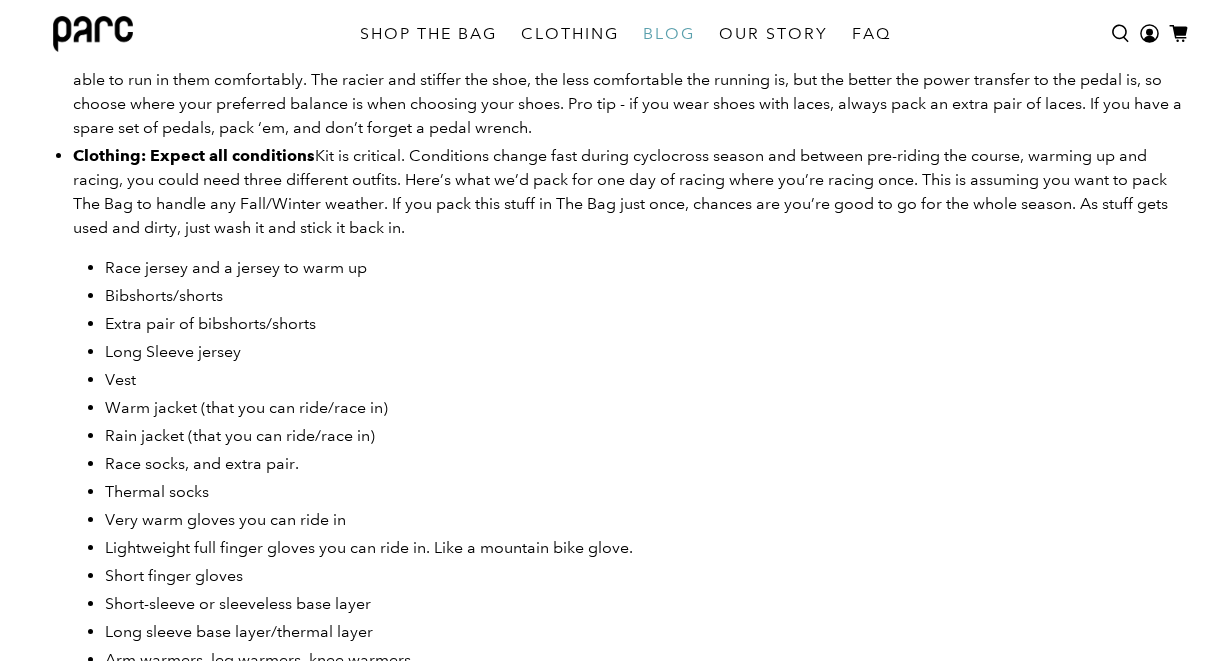 click on "Race jersey and a jersey to warm up
Bibshorts/shorts
Extra pair of bibshorts/shorts
Long Sleeve jersey
Vest
Warm jacket (that you can ride/race in)
Rain jacket (that you can ride/race in)
Race socks, and extra pair.
Thermal socks
Very warm gloves you can ride in
Lightweight full finger gloves you can ride in. Like a mountain bike glove.
Short finger gloves
Short-sleeve or sleeveless base layer
Long sleeve base layer/thermal layer
Arm warmers, leg warmers, knee warmers
Neck warmer
Winter hat that fits under your helmet
Thermal headband that fits under your helmet" at bounding box center [631, 506] 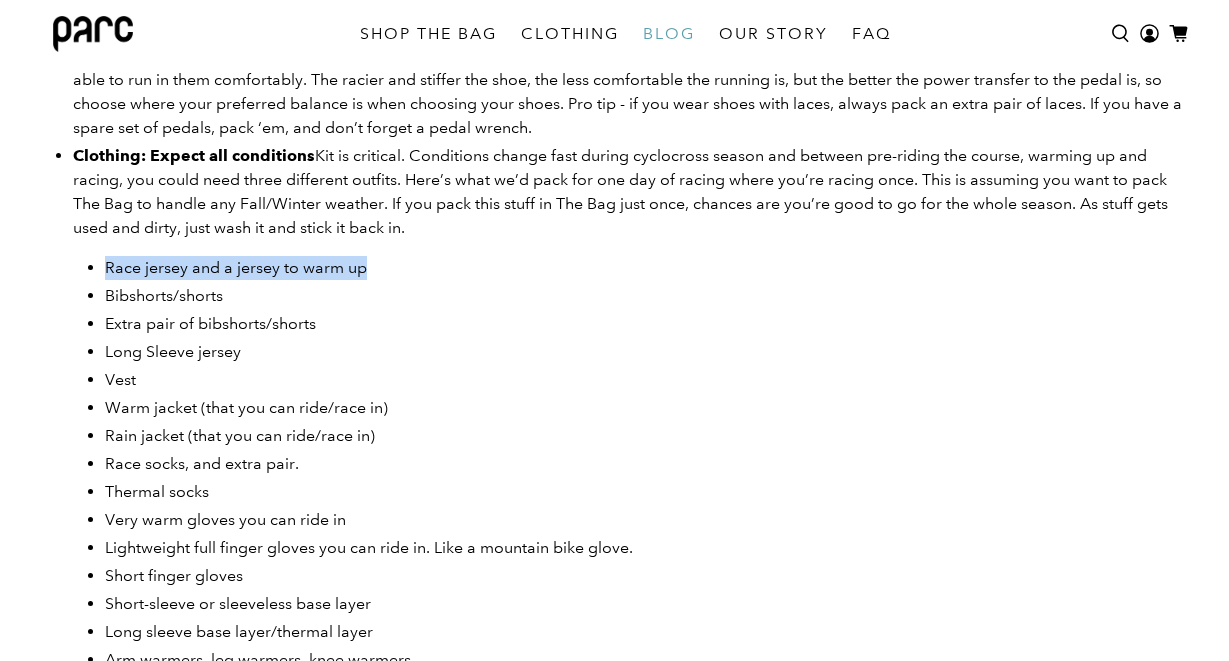 drag, startPoint x: 89, startPoint y: 275, endPoint x: 476, endPoint y: 276, distance: 387.00128 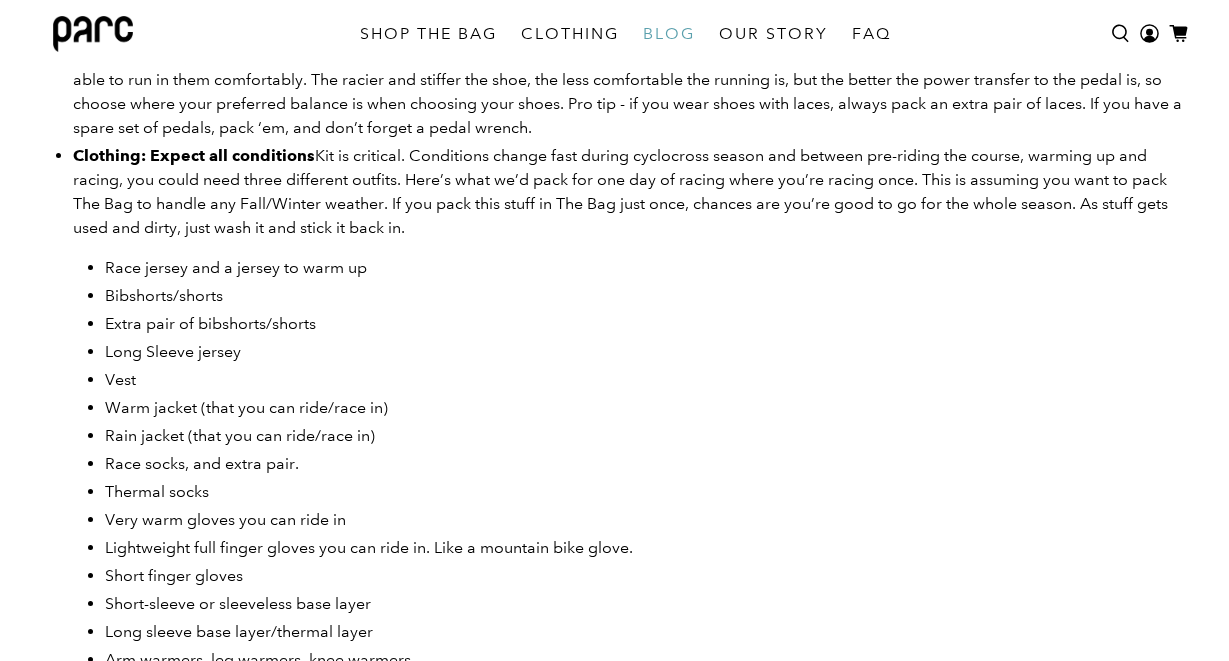 click on "Race jersey and a jersey to warm up" at bounding box center (647, 268) 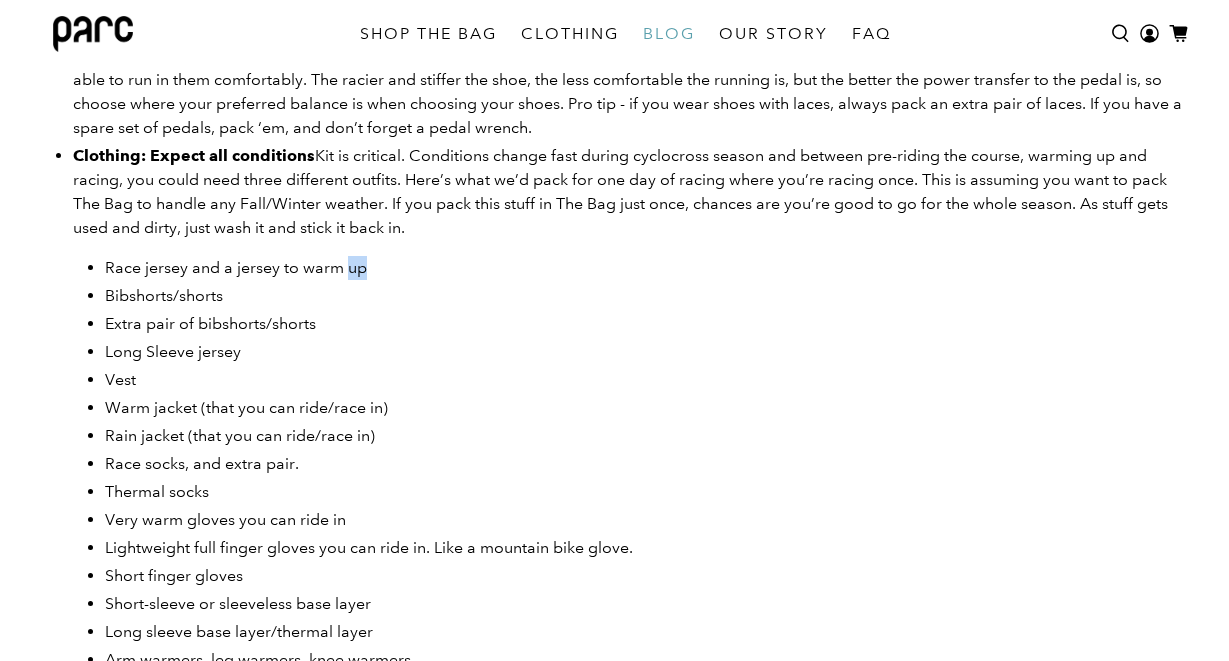 click on "Race jersey and a jersey to warm up" at bounding box center [647, 268] 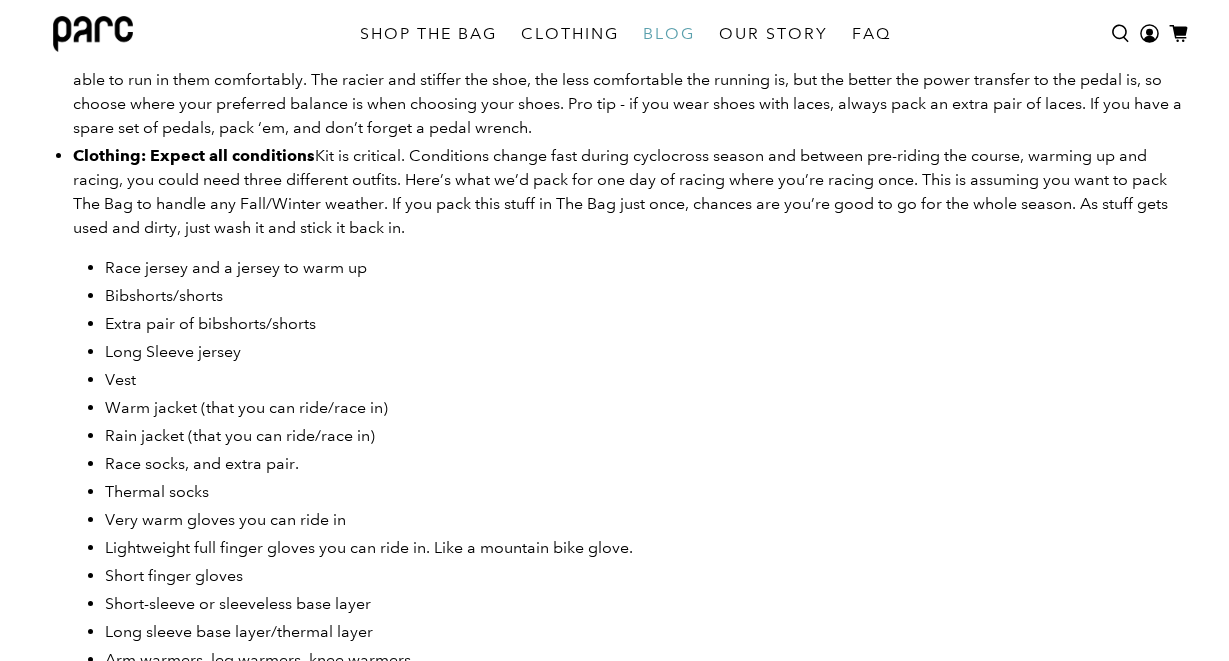 click on "Race jersey and a jersey to warm up" at bounding box center [647, 268] 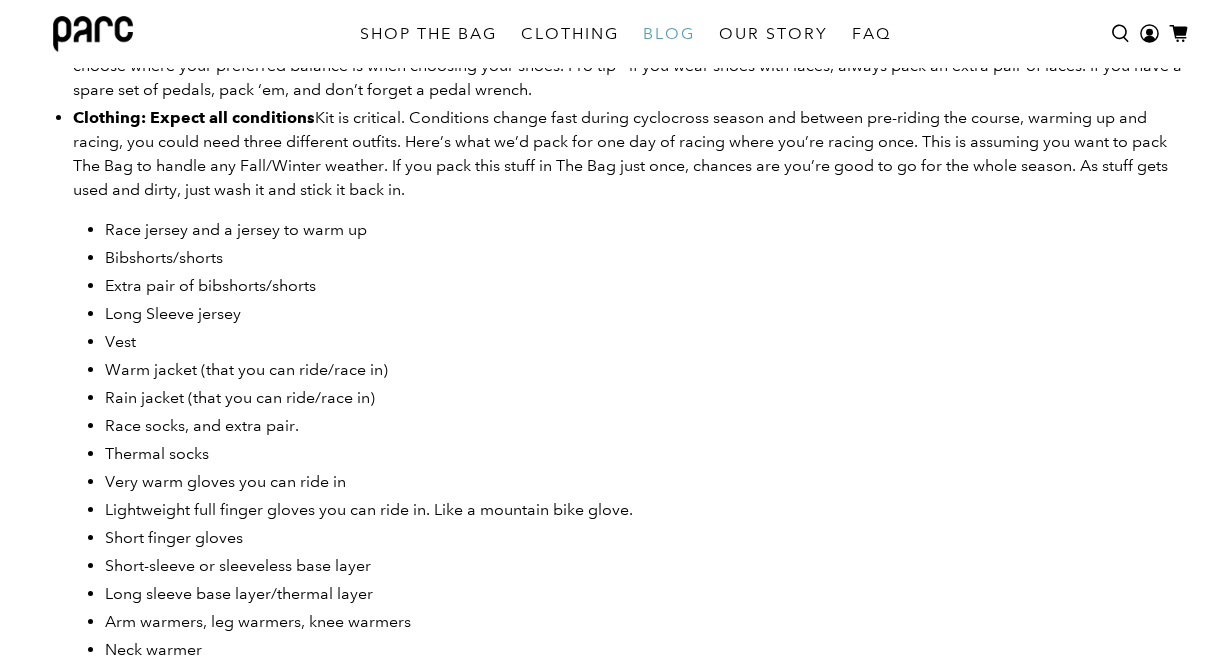 scroll, scrollTop: 1180, scrollLeft: 0, axis: vertical 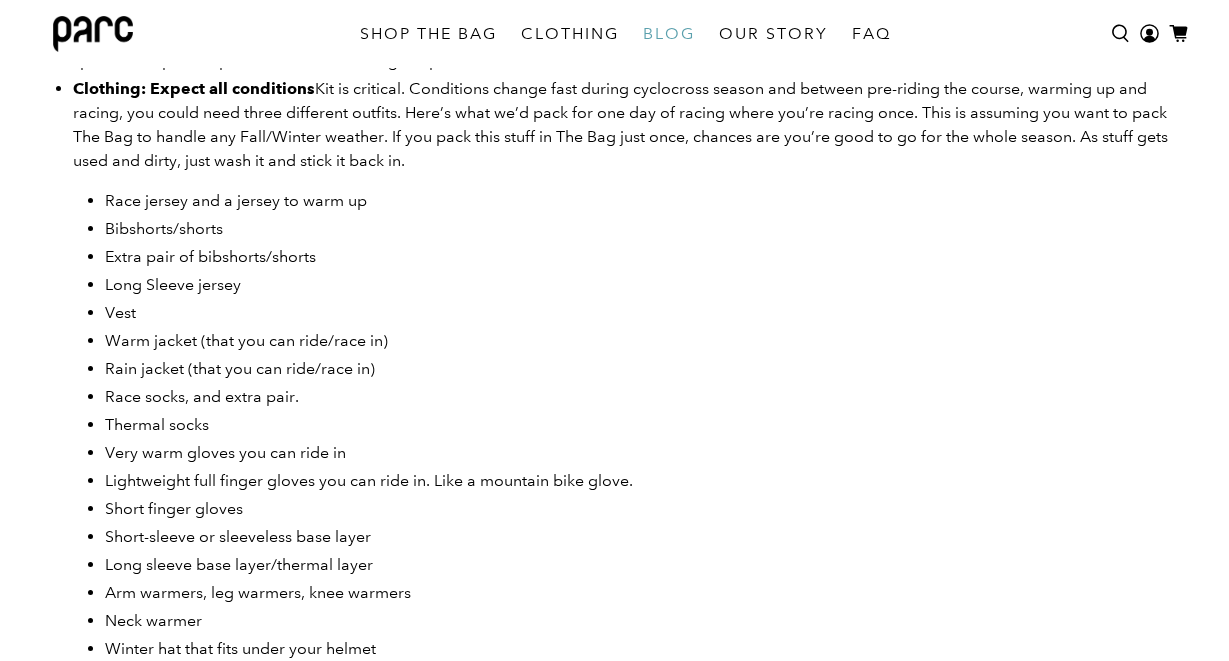 click on "Extra pair of bibshorts/shorts" at bounding box center (647, 257) 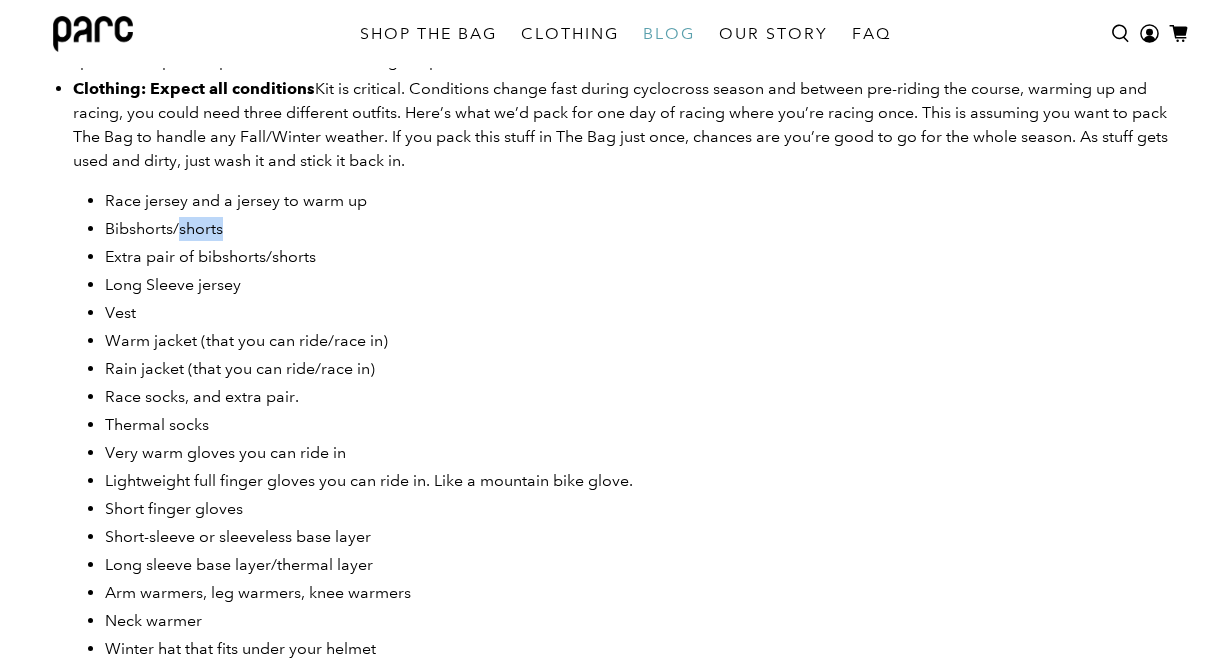 click on "Race jersey and a jersey to warm up
Bibshorts/shorts
Extra pair of bibshorts/shorts
Long Sleeve jersey
Vest
Warm jacket (that you can ride/race in)
Rain jacket (that you can ride/race in)
Race socks, and extra pair.
Thermal socks
Very warm gloves you can ride in
Lightweight full finger gloves you can ride in. Like a mountain bike glove.
Short finger gloves
Short-sleeve or sleeveless base layer
Long sleeve base layer/thermal layer
Arm warmers, leg warmers, knee warmers
Neck warmer
Winter hat that fits under your helmet
Thermal headband that fits under your helmet" at bounding box center (647, 439) 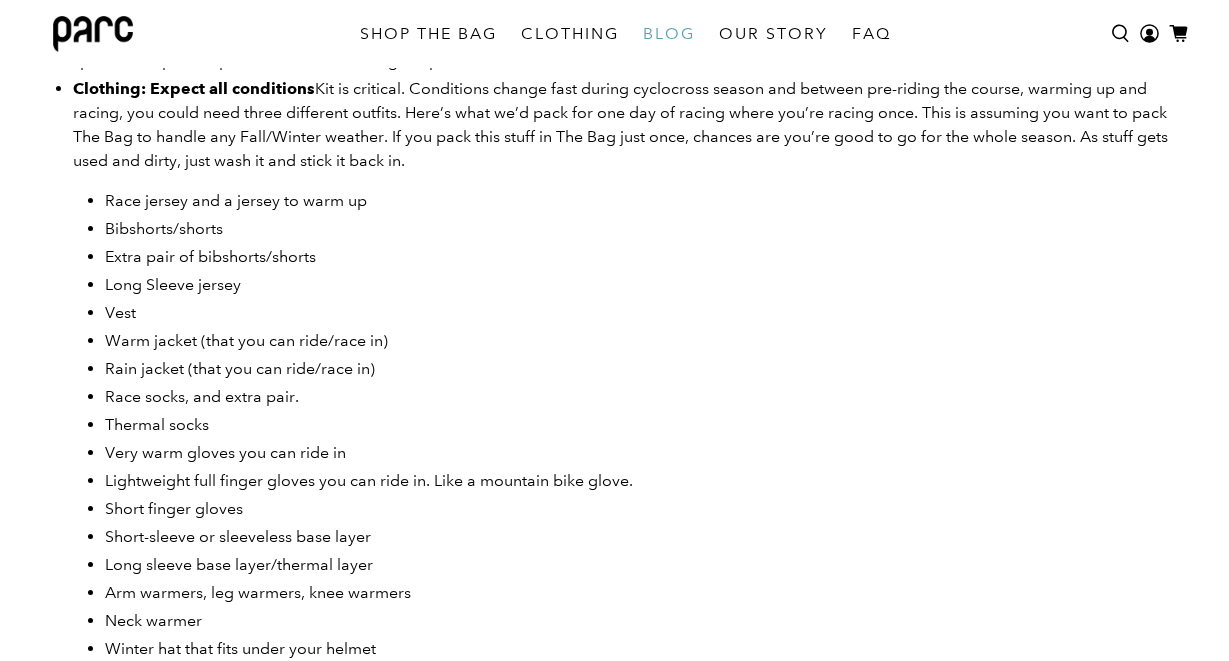 click on "Race jersey and a jersey to warm up
Bibshorts/shorts
Extra pair of bibshorts/shorts
Long Sleeve jersey
Vest
Warm jacket (that you can ride/race in)
Rain jacket (that you can ride/race in)
Race socks, and extra pair.
Thermal socks
Very warm gloves you can ride in
Lightweight full finger gloves you can ride in. Like a mountain bike glove.
Short finger gloves
Short-sleeve or sleeveless base layer
Long sleeve base layer/thermal layer
Arm warmers, leg warmers, knee warmers
Neck warmer
Winter hat that fits under your helmet
Thermal headband that fits under your helmet" at bounding box center [647, 439] 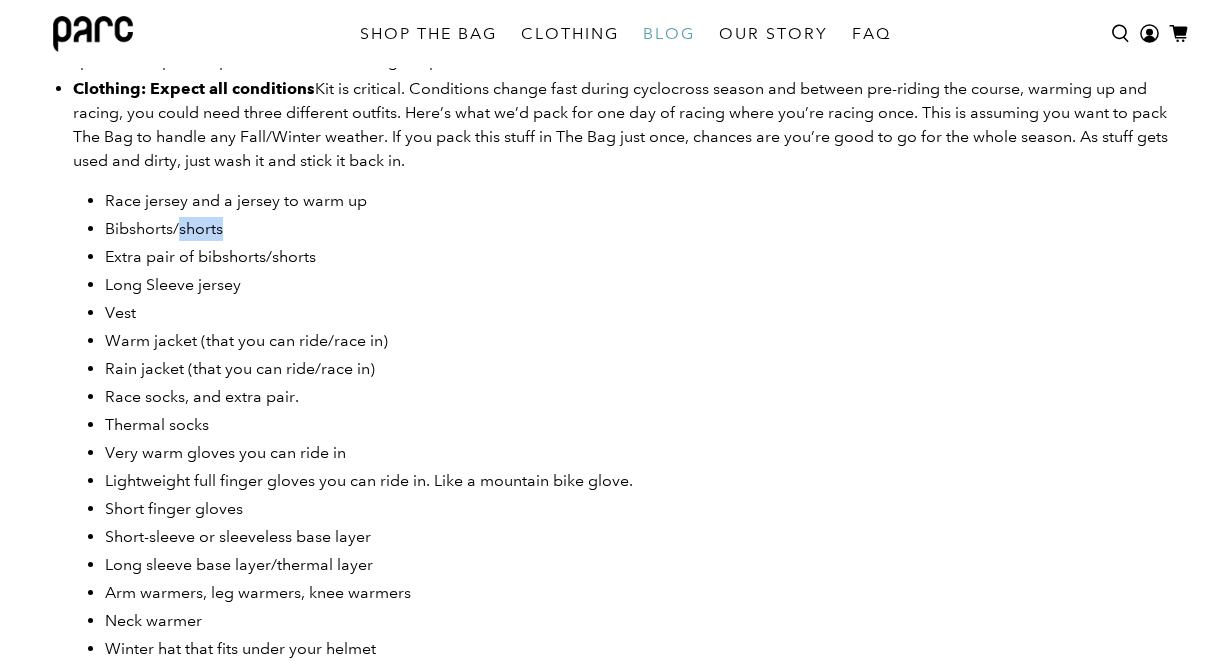 click on "Race jersey and a jersey to warm up
Bibshorts/shorts
Extra pair of bibshorts/shorts
Long Sleeve jersey
Vest
Warm jacket (that you can ride/race in)
Rain jacket (that you can ride/race in)
Race socks, and extra pair.
Thermal socks
Very warm gloves you can ride in
Lightweight full finger gloves you can ride in. Like a mountain bike glove.
Short finger gloves
Short-sleeve or sleeveless base layer
Long sleeve base layer/thermal layer
Arm warmers, leg warmers, knee warmers
Neck warmer
Winter hat that fits under your helmet
Thermal headband that fits under your helmet" at bounding box center (647, 439) 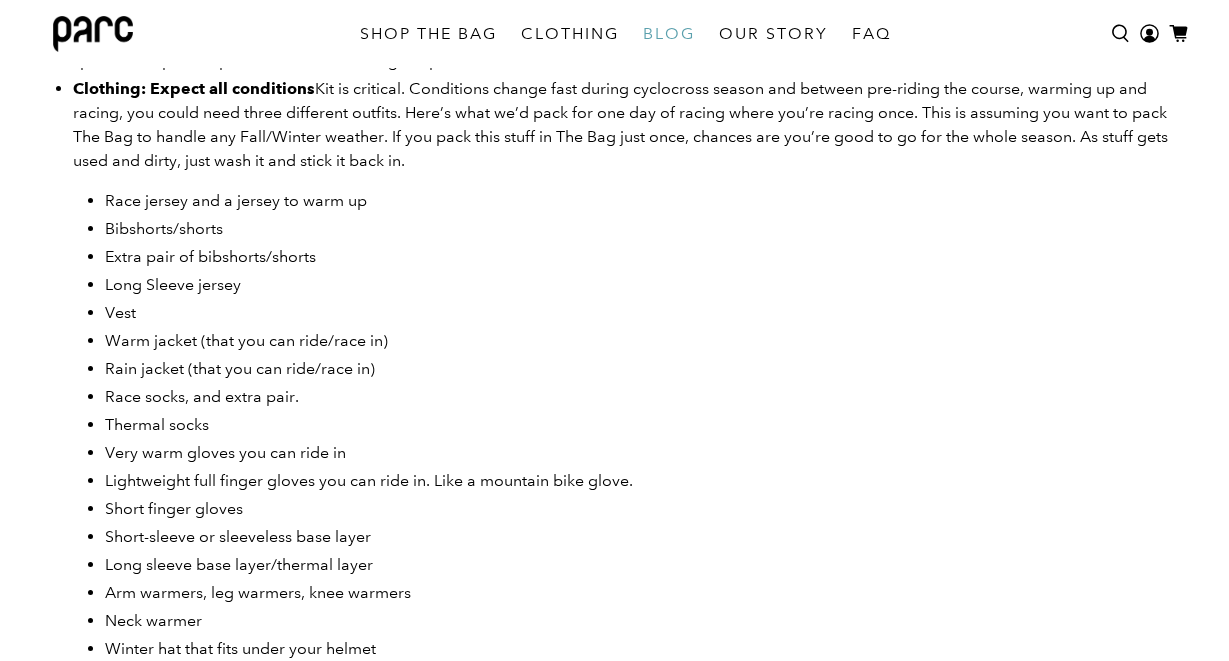 click on "Race jersey and a jersey to warm up
Bibshorts/shorts
Extra pair of bibshorts/shorts
Long Sleeve jersey
Vest
Warm jacket (that you can ride/race in)
Rain jacket (that you can ride/race in)
Race socks, and extra pair.
Thermal socks
Very warm gloves you can ride in
Lightweight full finger gloves you can ride in. Like a mountain bike glove.
Short finger gloves
Short-sleeve or sleeveless base layer
Long sleeve base layer/thermal layer
Arm warmers, leg warmers, knee warmers
Neck warmer
Winter hat that fits under your helmet
Thermal headband that fits under your helmet" at bounding box center [647, 439] 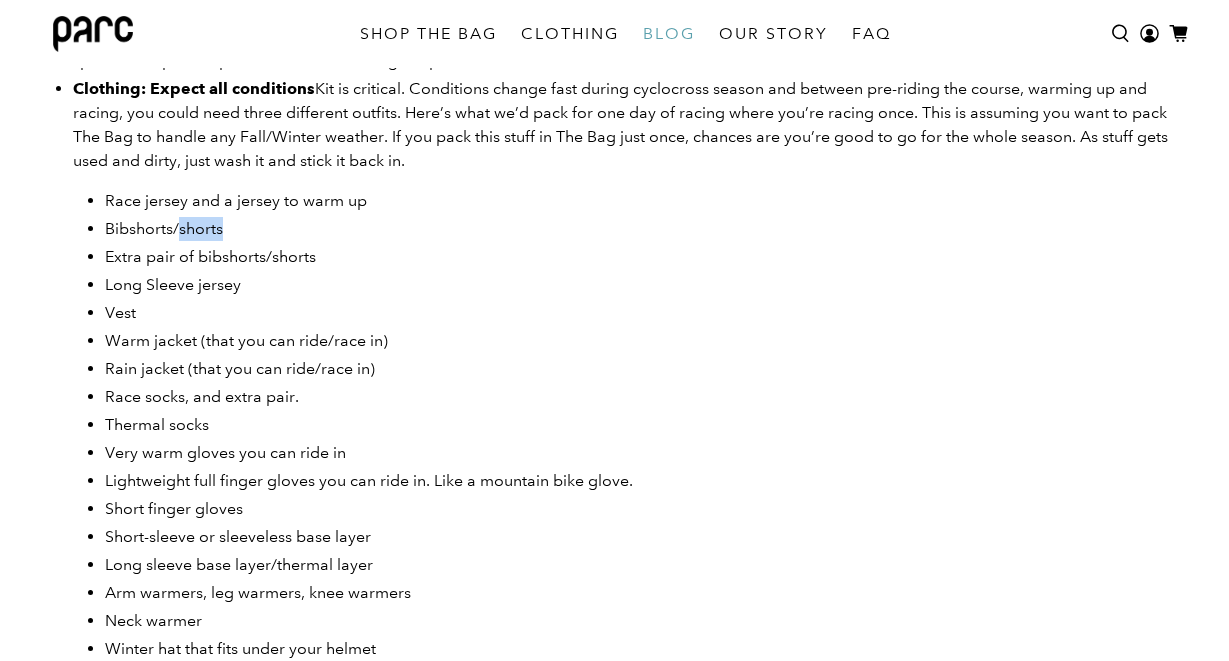 click on "Race jersey and a jersey to warm up
Bibshorts/shorts
Extra pair of bibshorts/shorts
Long Sleeve jersey
Vest
Warm jacket (that you can ride/race in)
Rain jacket (that you can ride/race in)
Race socks, and extra pair.
Thermal socks
Very warm gloves you can ride in
Lightweight full finger gloves you can ride in. Like a mountain bike glove.
Short finger gloves
Short-sleeve or sleeveless base layer
Long sleeve base layer/thermal layer
Arm warmers, leg warmers, knee warmers
Neck warmer
Winter hat that fits under your helmet
Thermal headband that fits under your helmet" at bounding box center [647, 439] 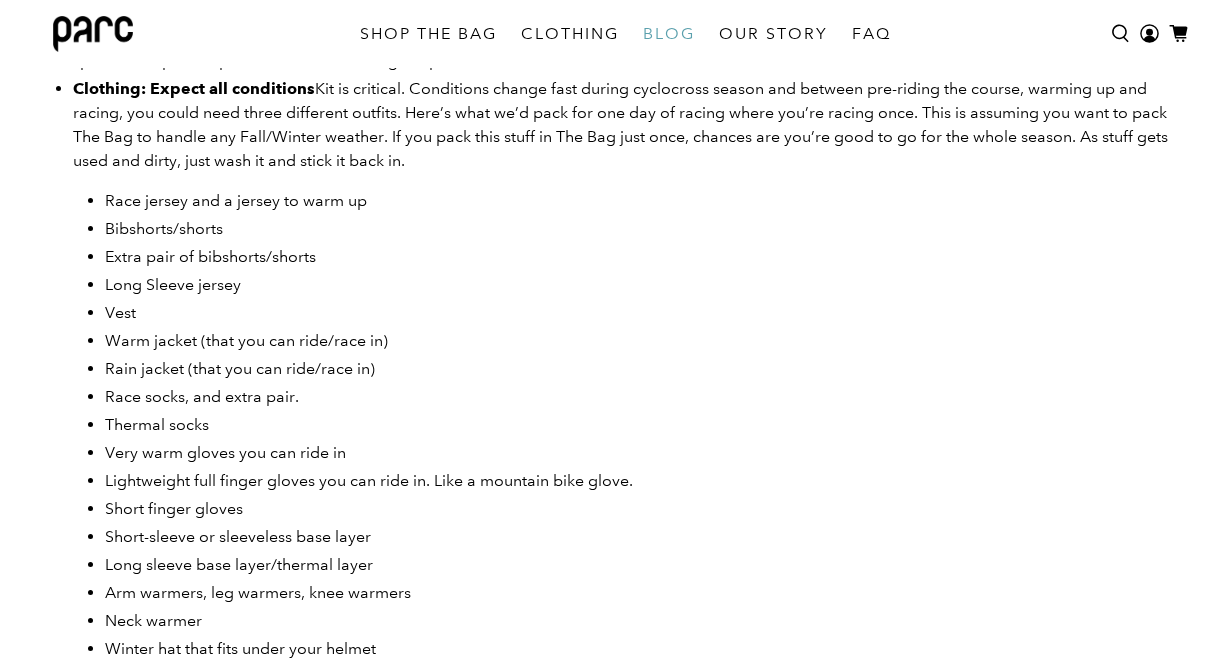 click on "Race jersey and a jersey to warm up
Bibshorts/shorts
Extra pair of bibshorts/shorts
Long Sleeve jersey
Vest
Warm jacket (that you can ride/race in)
Rain jacket (that you can ride/race in)
Race socks, and extra pair.
Thermal socks
Very warm gloves you can ride in
Lightweight full finger gloves you can ride in. Like a mountain bike glove.
Short finger gloves
Short-sleeve or sleeveless base layer
Long sleeve base layer/thermal layer
Arm warmers, leg warmers, knee warmers
Neck warmer
Winter hat that fits under your helmet
Thermal headband that fits under your helmet" at bounding box center [647, 439] 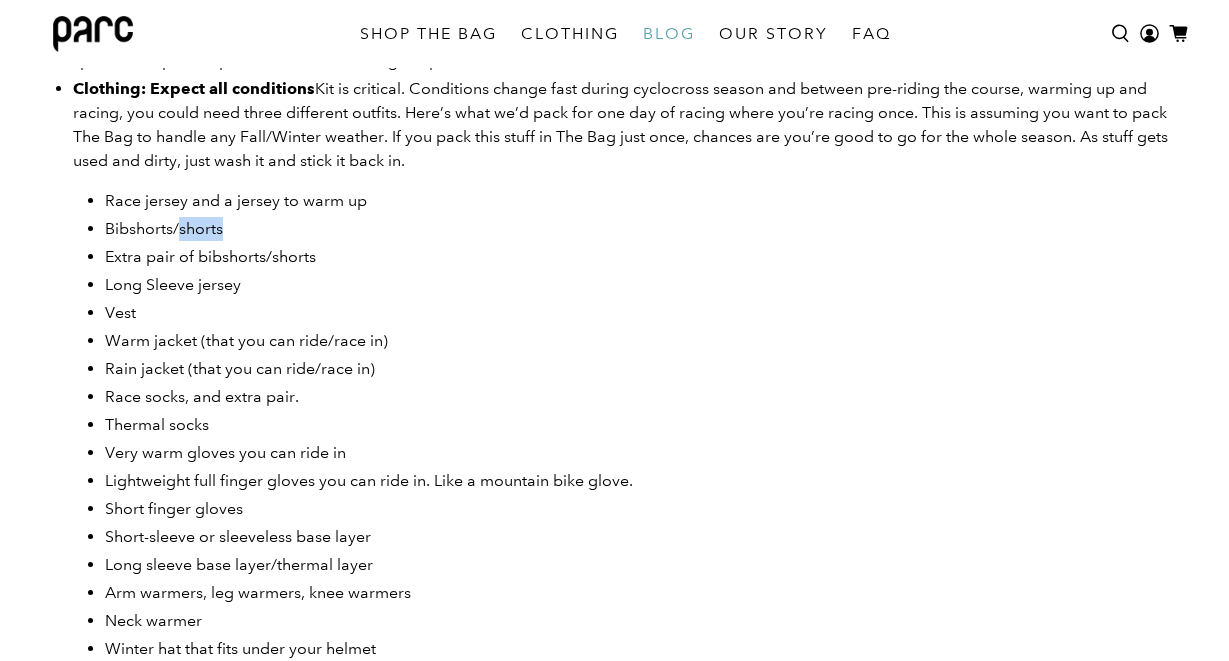 click on "Race jersey and a jersey to warm up
Bibshorts/shorts
Extra pair of bibshorts/shorts
Long Sleeve jersey
Vest
Warm jacket (that you can ride/race in)
Rain jacket (that you can ride/race in)
Race socks, and extra pair.
Thermal socks
Very warm gloves you can ride in
Lightweight full finger gloves you can ride in. Like a mountain bike glove.
Short finger gloves
Short-sleeve or sleeveless base layer
Long sleeve base layer/thermal layer
Arm warmers, leg warmers, knee warmers
Neck warmer
Winter hat that fits under your helmet
Thermal headband that fits under your helmet" at bounding box center [647, 439] 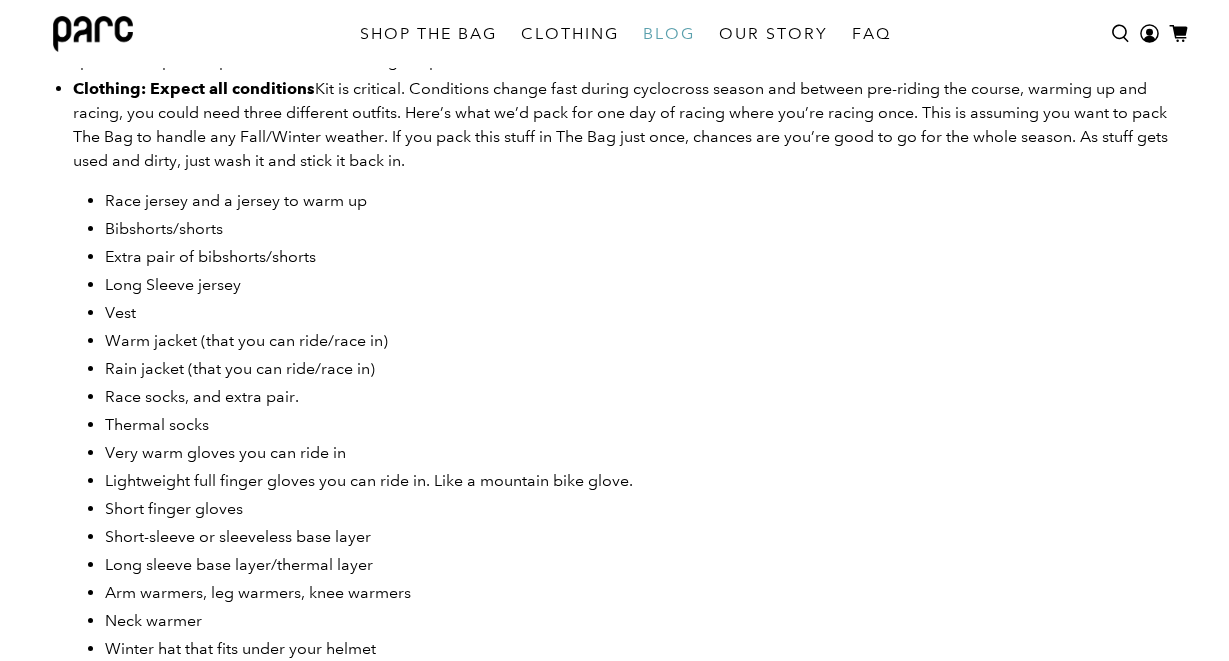 click on "Race jersey and a jersey to warm up
Bibshorts/shorts
Extra pair of bibshorts/shorts
Long Sleeve jersey
Vest
Warm jacket (that you can ride/race in)
Rain jacket (that you can ride/race in)
Race socks, and extra pair.
Thermal socks
Very warm gloves you can ride in
Lightweight full finger gloves you can ride in. Like a mountain bike glove.
Short finger gloves
Short-sleeve or sleeveless base layer
Long sleeve base layer/thermal layer
Arm warmers, leg warmers, knee warmers
Neck warmer
Winter hat that fits under your helmet
Thermal headband that fits under your helmet" at bounding box center [647, 439] 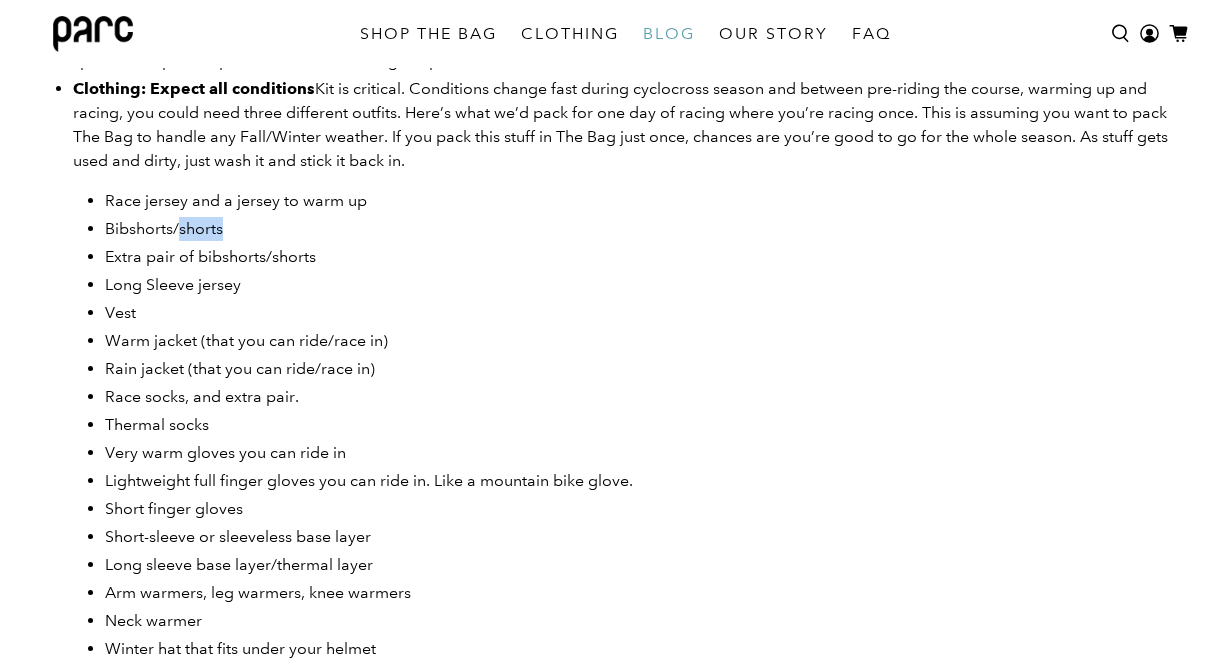 click on "Race jersey and a jersey to warm up
Bibshorts/shorts
Extra pair of bibshorts/shorts
Long Sleeve jersey
Vest
Warm jacket (that you can ride/race in)
Rain jacket (that you can ride/race in)
Race socks, and extra pair.
Thermal socks
Very warm gloves you can ride in
Lightweight full finger gloves you can ride in. Like a mountain bike glove.
Short finger gloves
Short-sleeve or sleeveless base layer
Long sleeve base layer/thermal layer
Arm warmers, leg warmers, knee warmers
Neck warmer
Winter hat that fits under your helmet
Thermal headband that fits under your helmet" at bounding box center (647, 439) 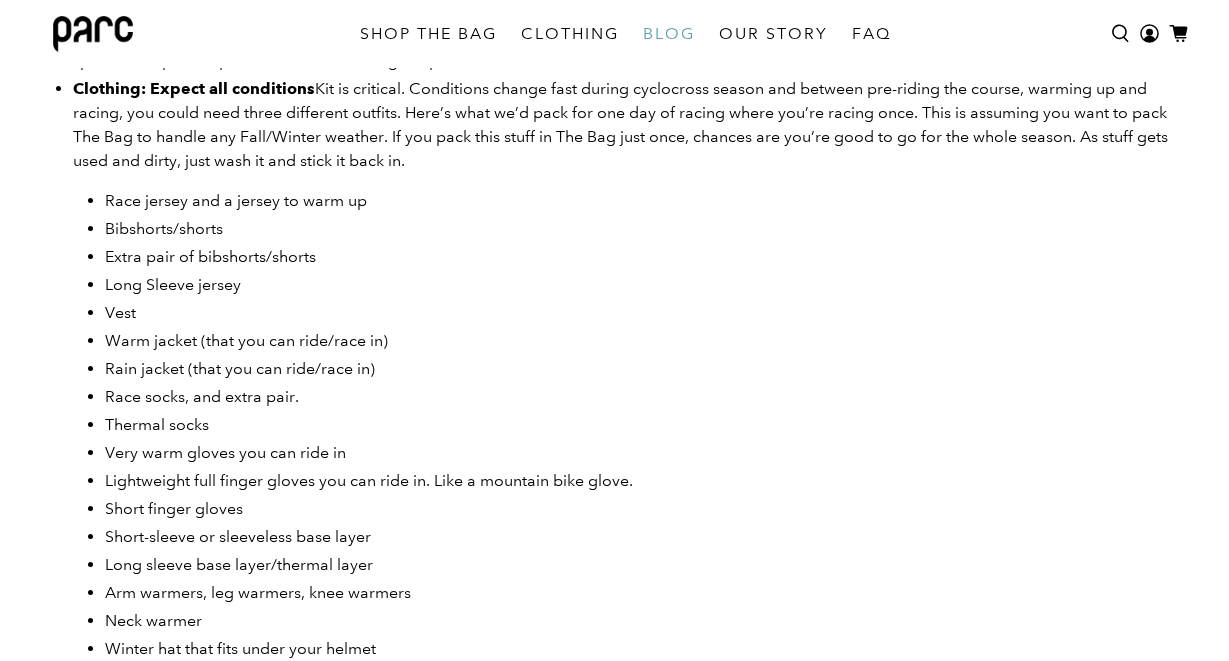 click on "Race jersey and a jersey to warm up
Bibshorts/shorts
Extra pair of bibshorts/shorts
Long Sleeve jersey
Vest
Warm jacket (that you can ride/race in)
Rain jacket (that you can ride/race in)
Race socks, and extra pair.
Thermal socks
Very warm gloves you can ride in
Lightweight full finger gloves you can ride in. Like a mountain bike glove.
Short finger gloves
Short-sleeve or sleeveless base layer
Long sleeve base layer/thermal layer
Arm warmers, leg warmers, knee warmers
Neck warmer
Winter hat that fits under your helmet
Thermal headband that fits under your helmet" at bounding box center (647, 439) 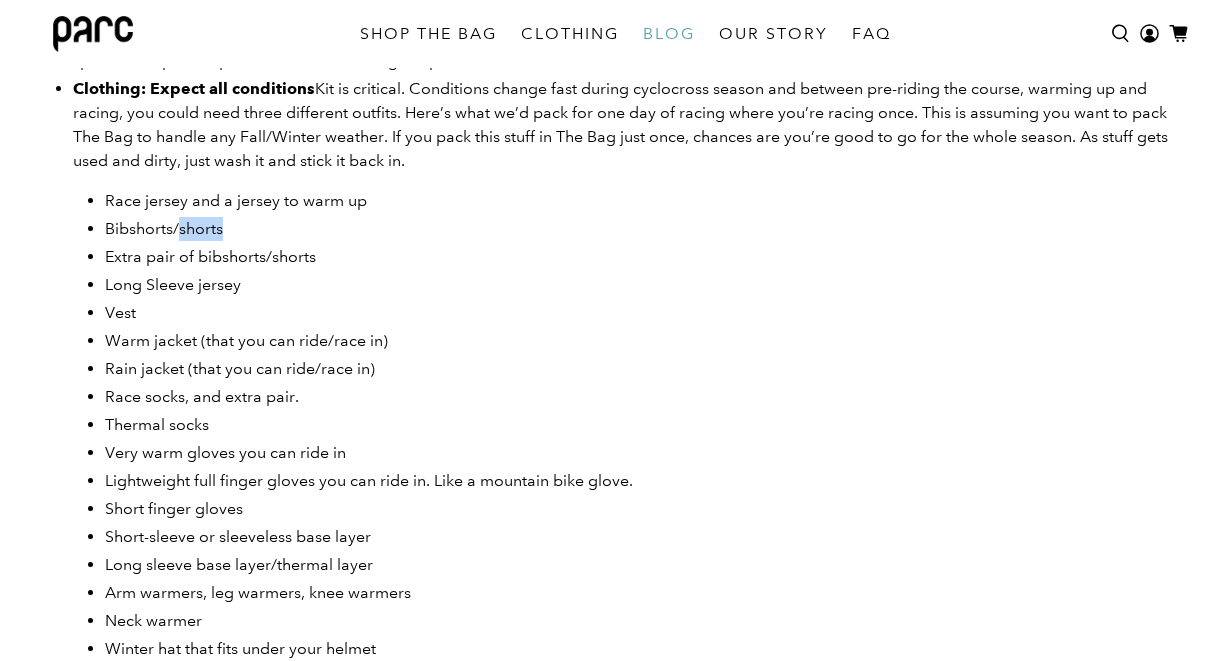 click on "Bibshorts/shorts" at bounding box center [647, 229] 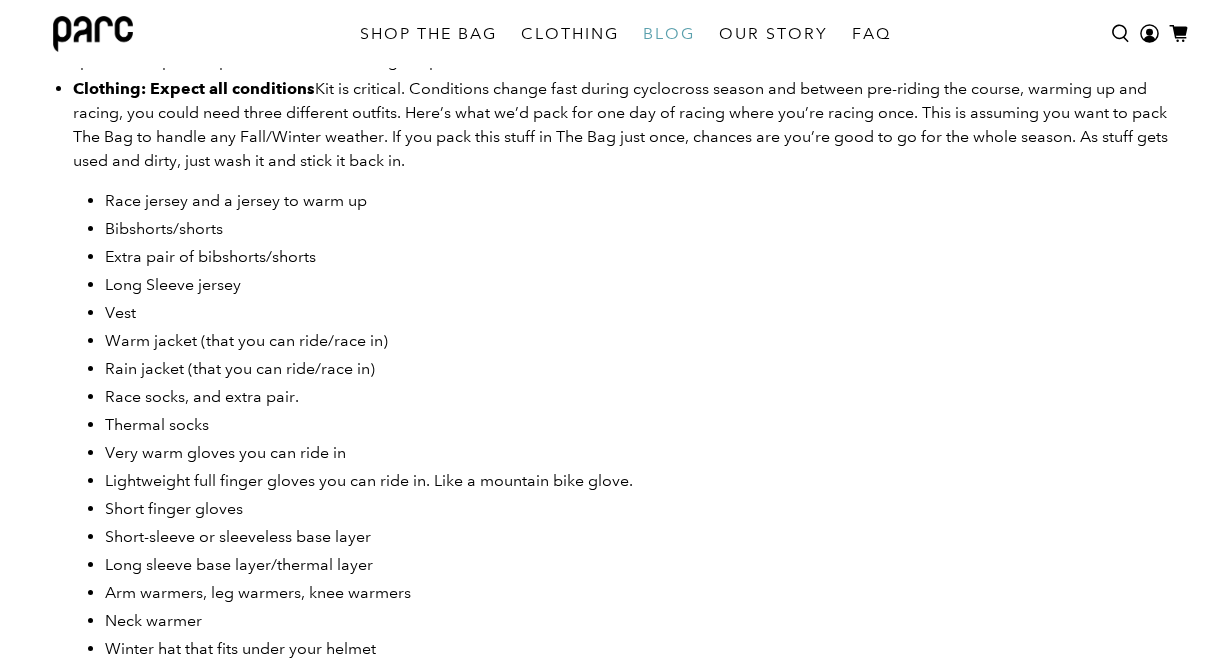 click on "Bibshorts/shorts" at bounding box center [647, 229] 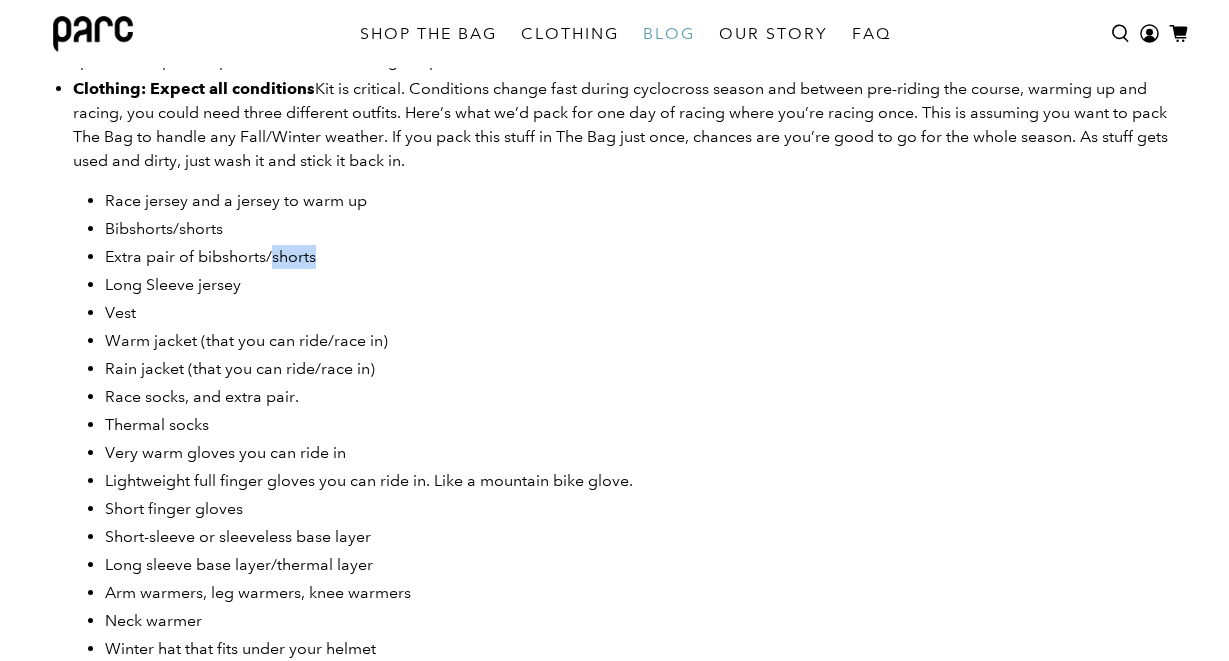 click on "Race jersey and a jersey to warm up
Bibshorts/shorts
Extra pair of bibshorts/shorts
Long Sleeve jersey
Vest
Warm jacket (that you can ride/race in)
Rain jacket (that you can ride/race in)
Race socks, and extra pair.
Thermal socks
Very warm gloves you can ride in
Lightweight full finger gloves you can ride in. Like a mountain bike glove.
Short finger gloves
Short-sleeve or sleeveless base layer
Long sleeve base layer/thermal layer
Arm warmers, leg warmers, knee warmers
Neck warmer
Winter hat that fits under your helmet
Thermal headband that fits under your helmet" at bounding box center (647, 439) 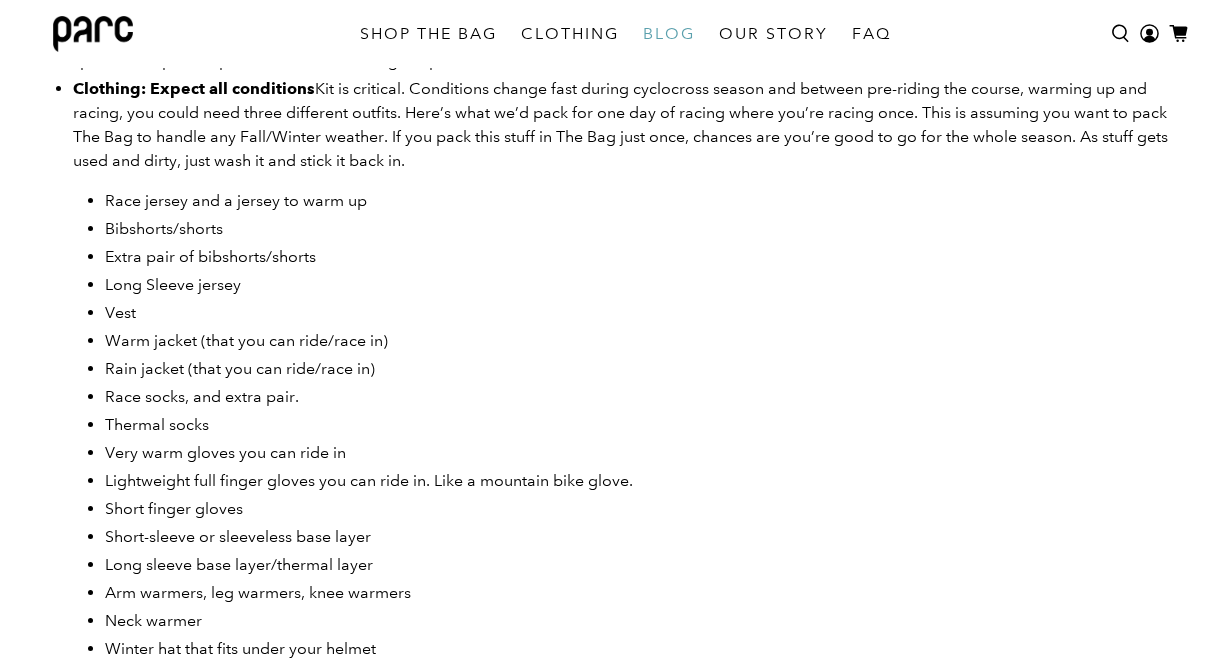 click on "Race jersey and a jersey to warm up
Bibshorts/shorts
Extra pair of bibshorts/shorts
Long Sleeve jersey
Vest
Warm jacket (that you can ride/race in)
Rain jacket (that you can ride/race in)
Race socks, and extra pair.
Thermal socks
Very warm gloves you can ride in
Lightweight full finger gloves you can ride in. Like a mountain bike glove.
Short finger gloves
Short-sleeve or sleeveless base layer
Long sleeve base layer/thermal layer
Arm warmers, leg warmers, knee warmers
Neck warmer
Winter hat that fits under your helmet
Thermal headband that fits under your helmet" at bounding box center [647, 439] 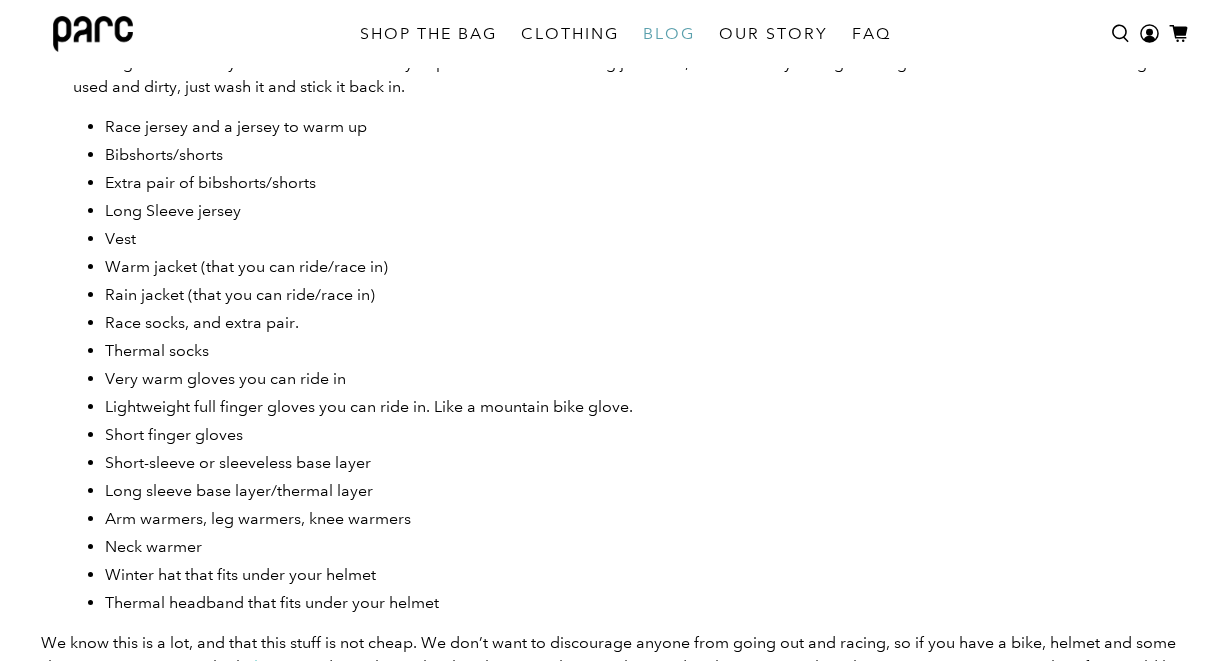 scroll, scrollTop: 1277, scrollLeft: 0, axis: vertical 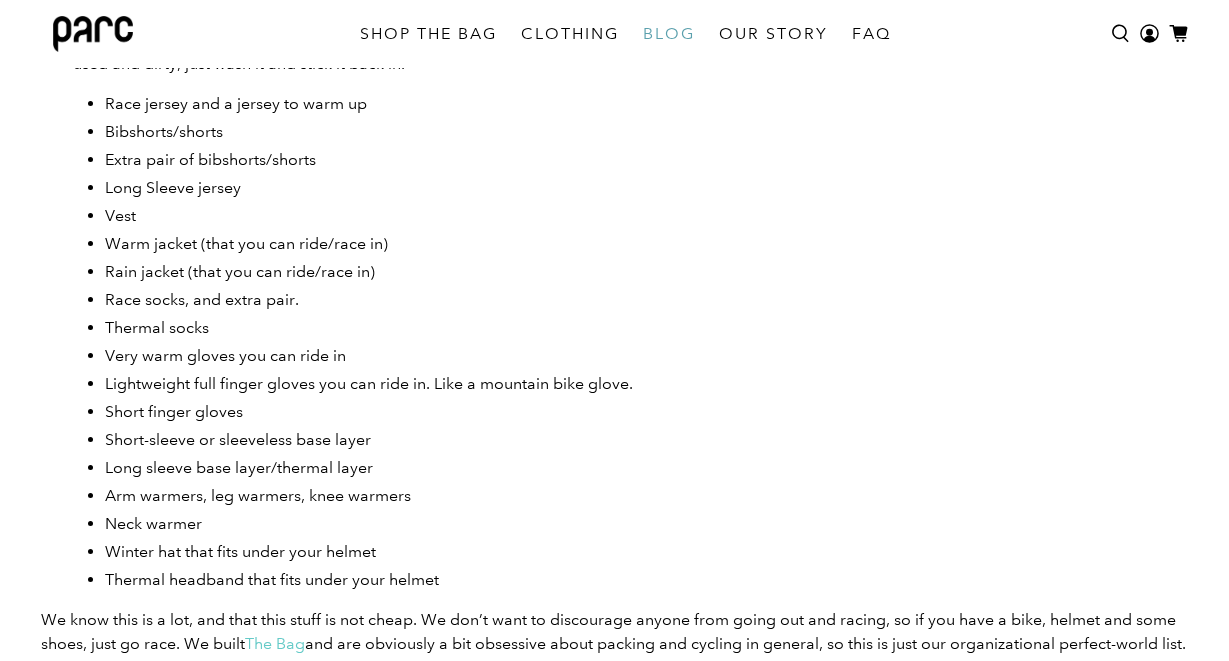 click on "Rain jacket (that you can ride/race in)" at bounding box center (240, 271) 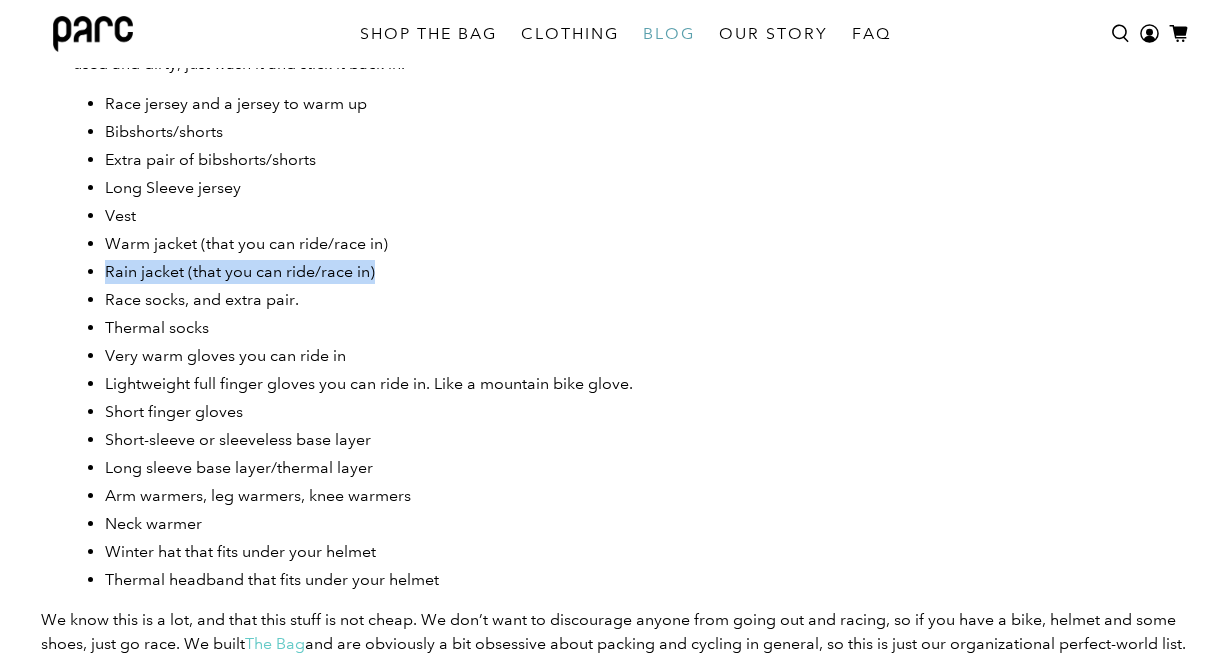 drag, startPoint x: 113, startPoint y: 274, endPoint x: 505, endPoint y: 274, distance: 392 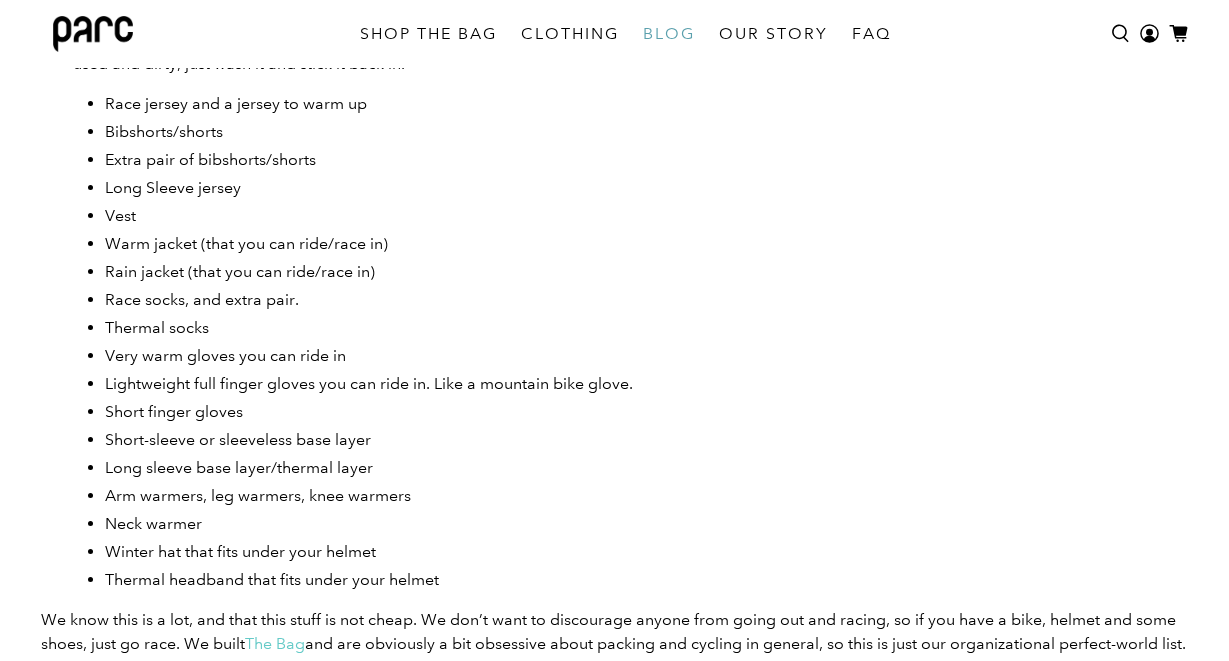 click on "Rain jacket (that you can ride/race in)" at bounding box center [647, 272] 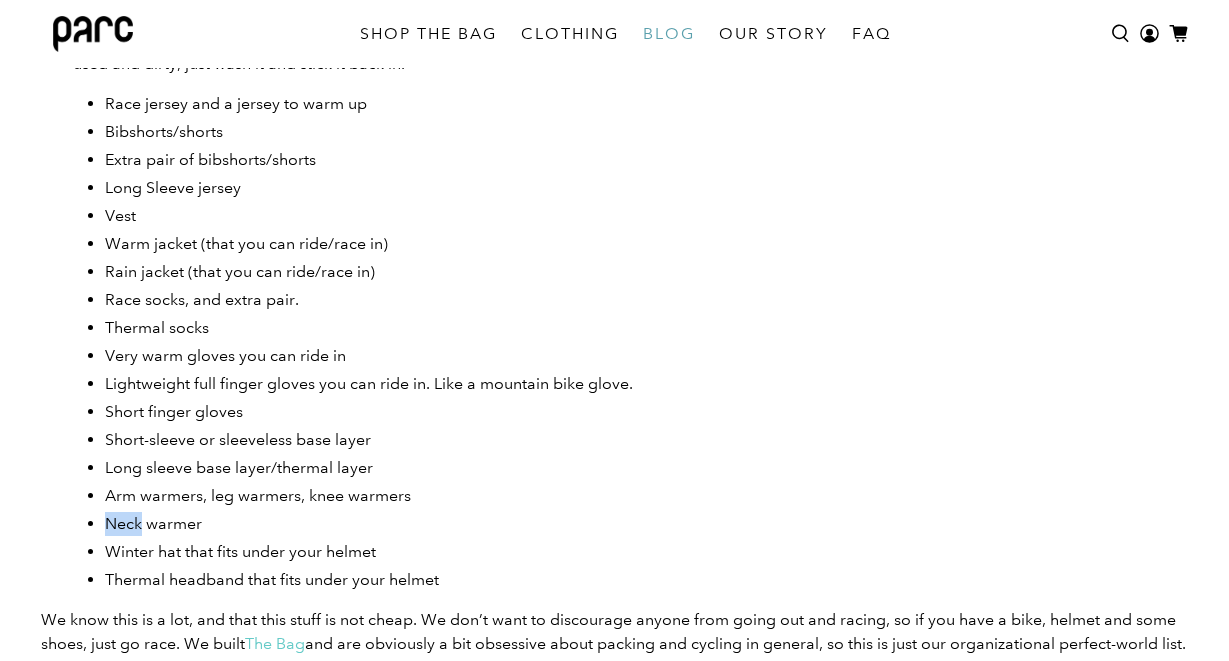 click on "Neck warmer" at bounding box center [153, 523] 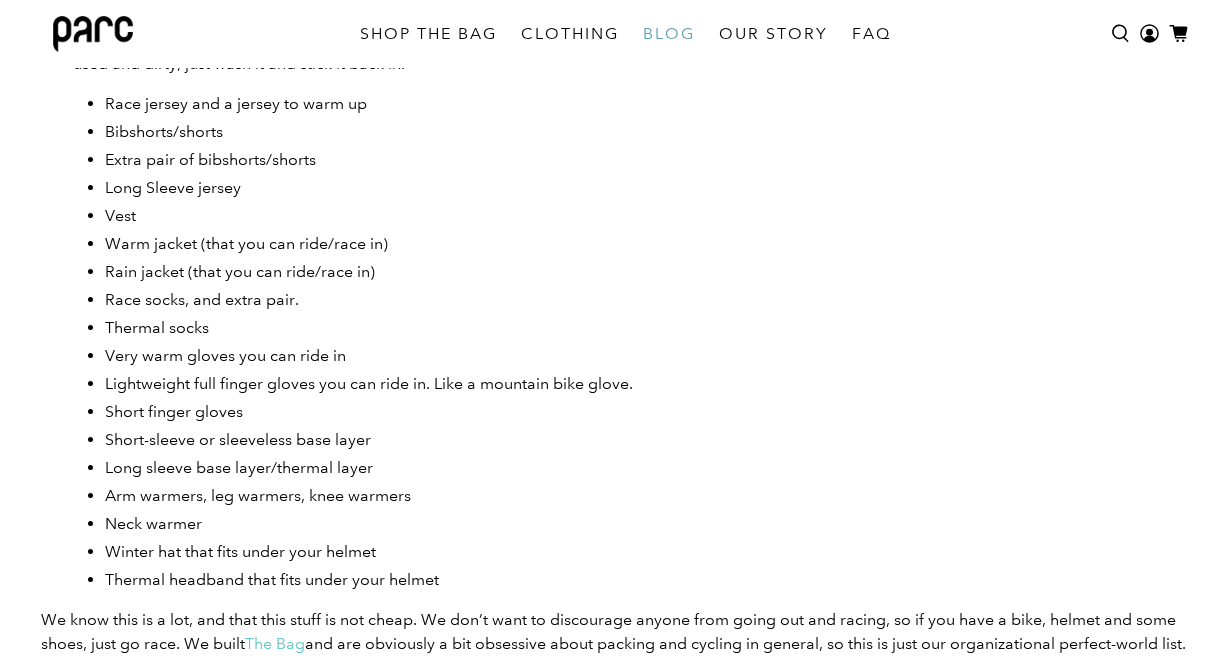 click on "Neck warmer" at bounding box center [647, 524] 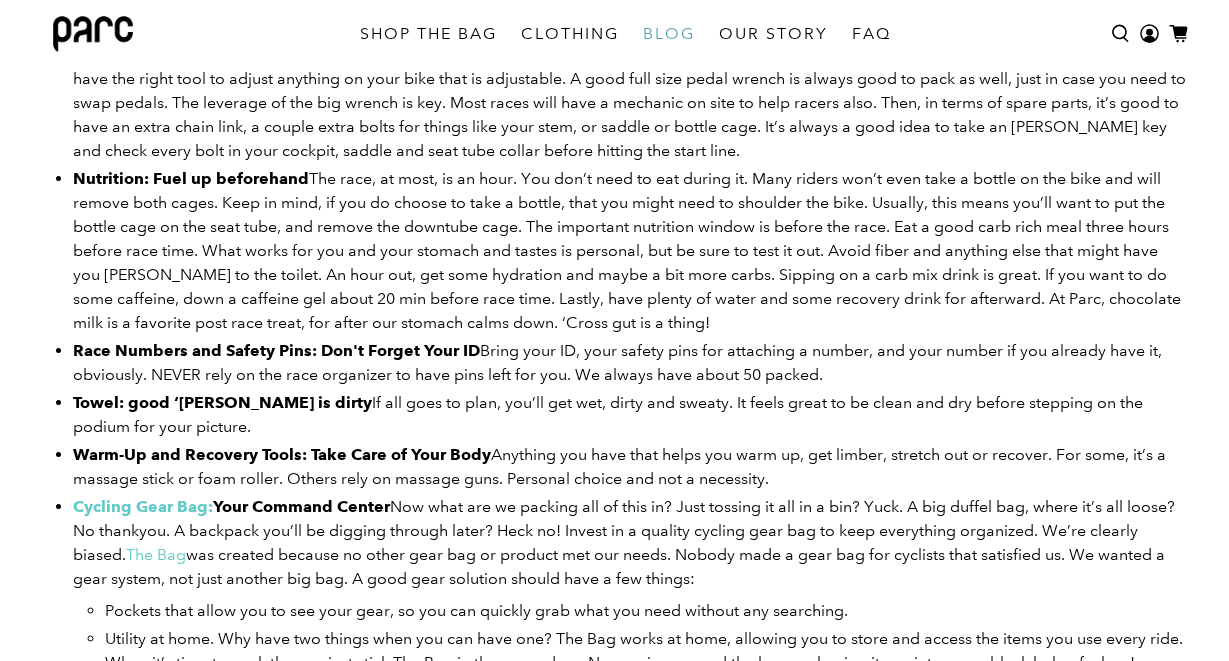 scroll, scrollTop: 2109, scrollLeft: 0, axis: vertical 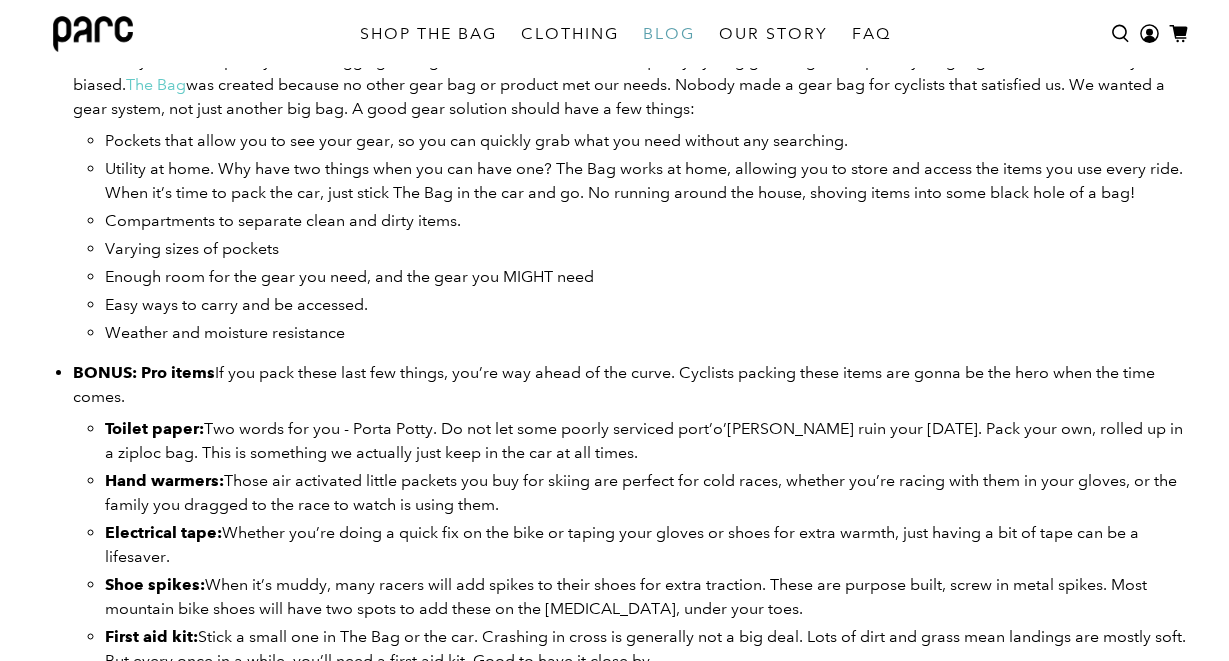 click on "Utility at home. Why have two things when you can have one? The Bag works at home, allowing you to store and access the items you use every ride. When it’s time to pack the car, just stick The Bag in the car and go. No running around the house, shoving items into some black hole of a bag!" at bounding box center (644, 180) 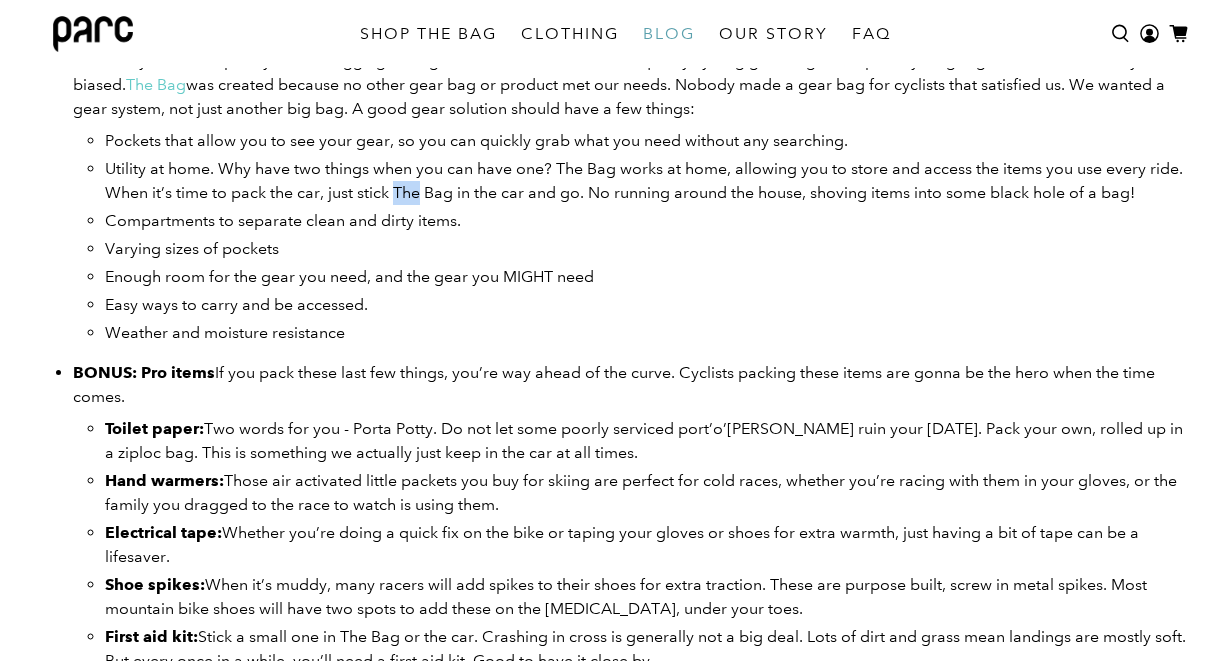 click on "Utility at home. Why have two things when you can have one? The Bag works at home, allowing you to store and access the items you use every ride. When it’s time to pack the car, just stick The Bag in the car and go. No running around the house, shoving items into some black hole of a bag!" at bounding box center (644, 180) 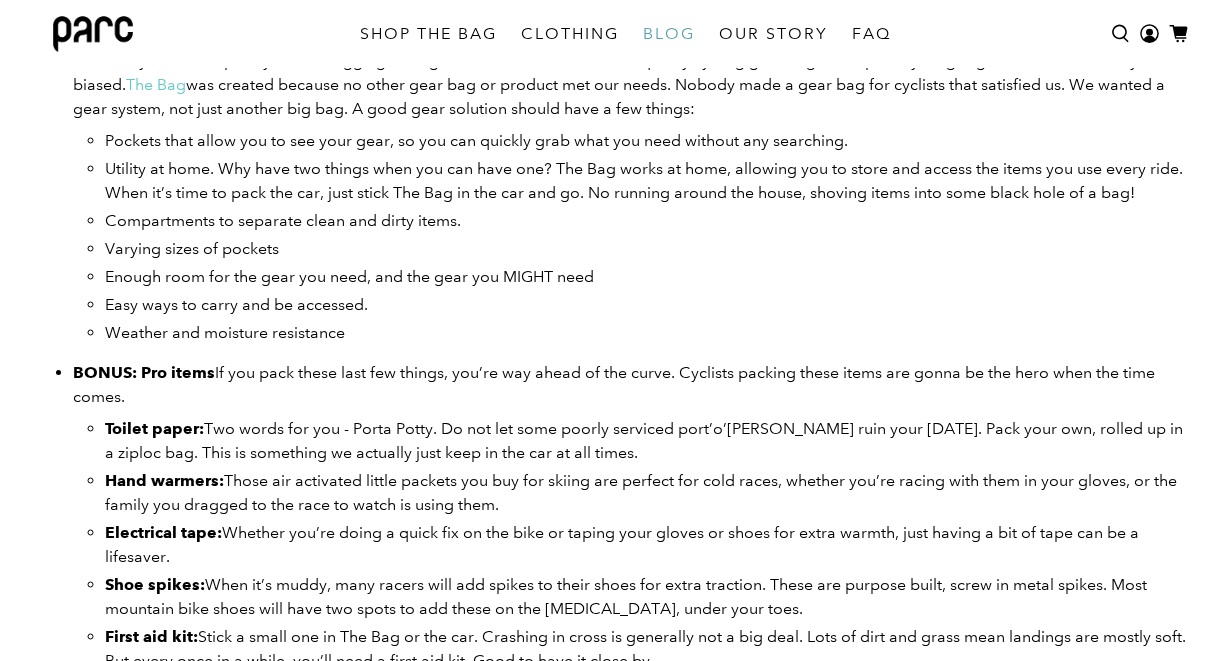 drag, startPoint x: 409, startPoint y: 228, endPoint x: 408, endPoint y: 218, distance: 10.049875 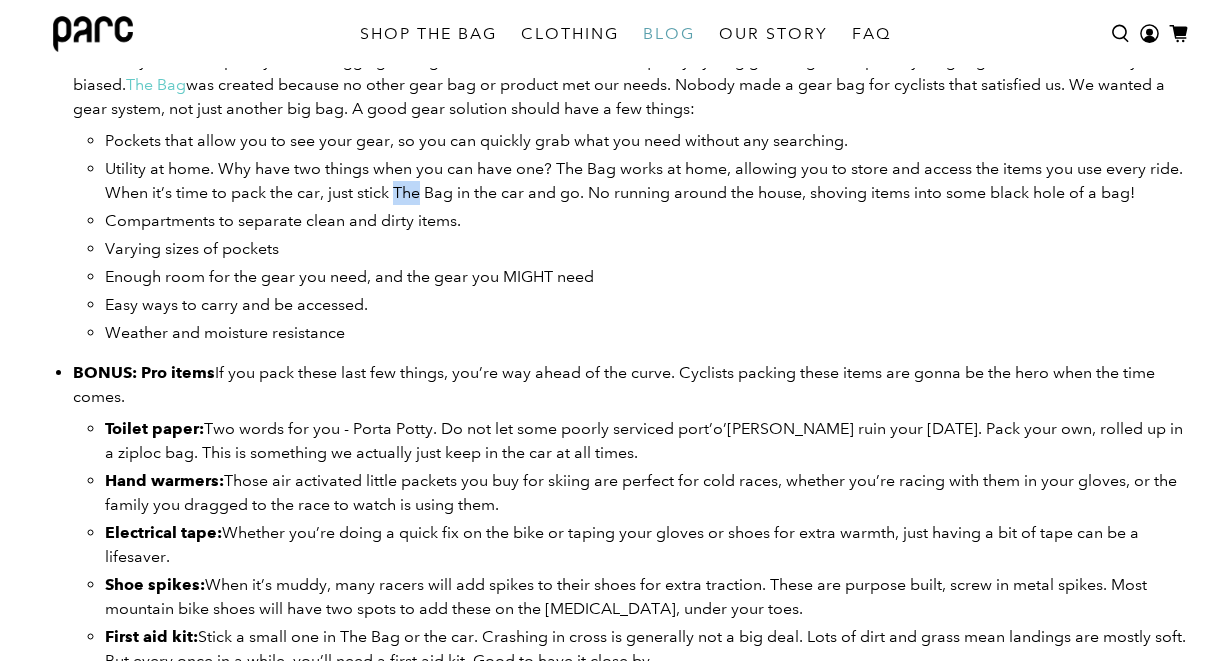 click on "Utility at home. Why have two things when you can have one? The Bag works at home, allowing you to store and access the items you use every ride. When it’s time to pack the car, just stick The Bag in the car and go. No running around the house, shoving items into some black hole of a bag!" at bounding box center [644, 180] 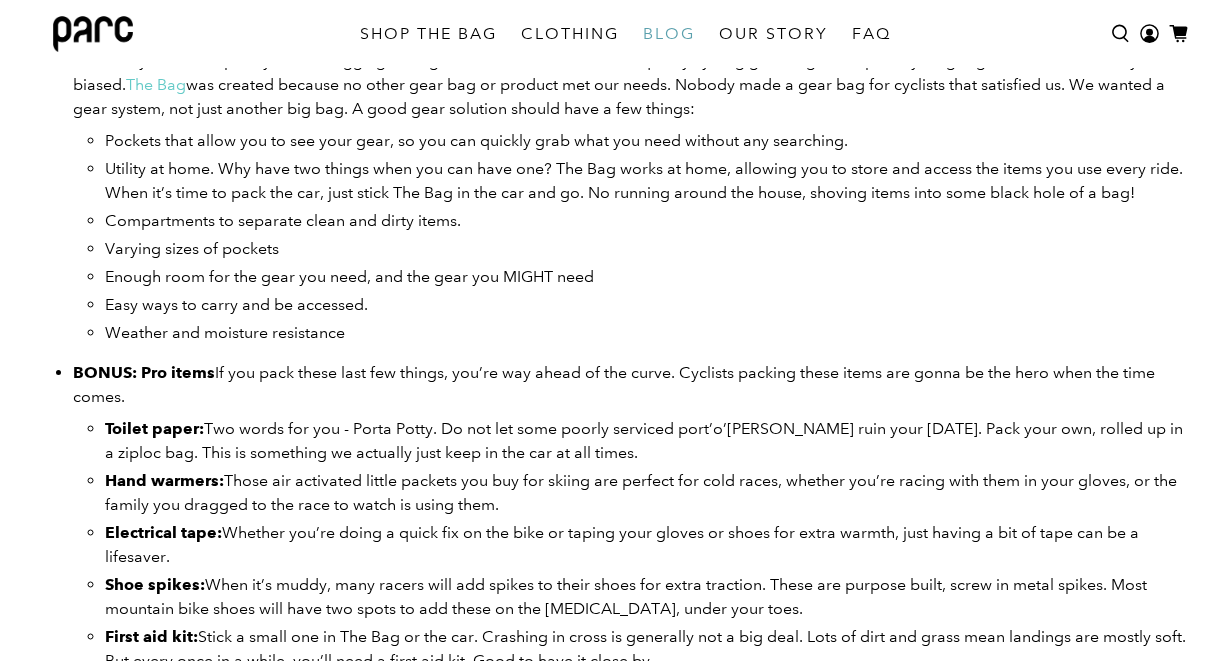 click on "Utility at home. Why have two things when you can have one? The Bag works at home, allowing you to store and access the items you use every ride. When it’s time to pack the car, just stick The Bag in the car and go. No running around the house, shoving items into some black hole of a bag!" at bounding box center (644, 180) 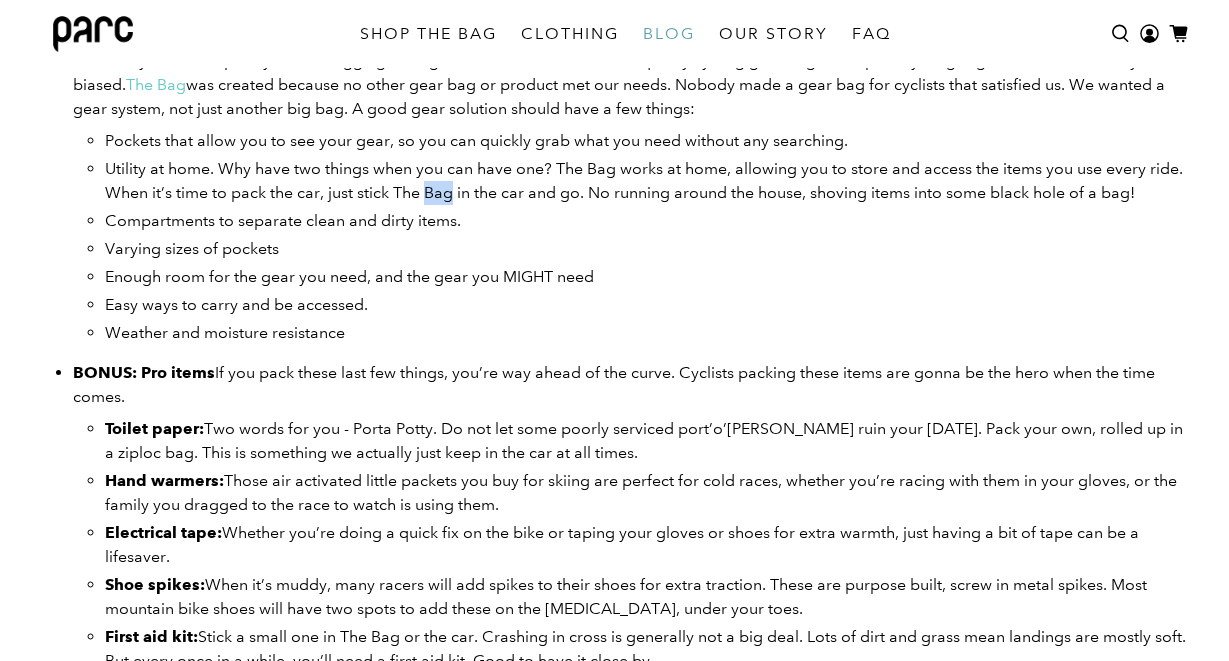click on "Utility at home. Why have two things when you can have one? The Bag works at home, allowing you to store and access the items you use every ride. When it’s time to pack the car, just stick The Bag in the car and go. No running around the house, shoving items into some black hole of a bag!" at bounding box center [644, 180] 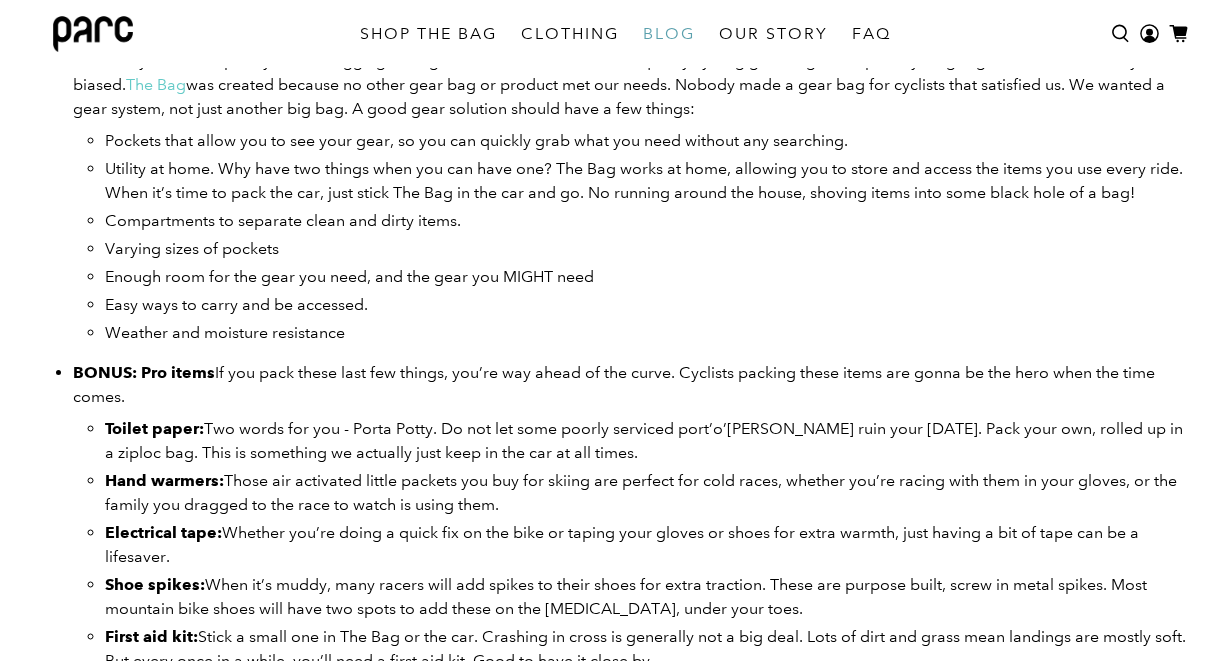click on "Utility at home. Why have two things when you can have one? The Bag works at home, allowing you to store and access the items you use every ride. When it’s time to pack the car, just stick The Bag in the car and go. No running around the house, shoving items into some black hole of a bag!" at bounding box center [644, 180] 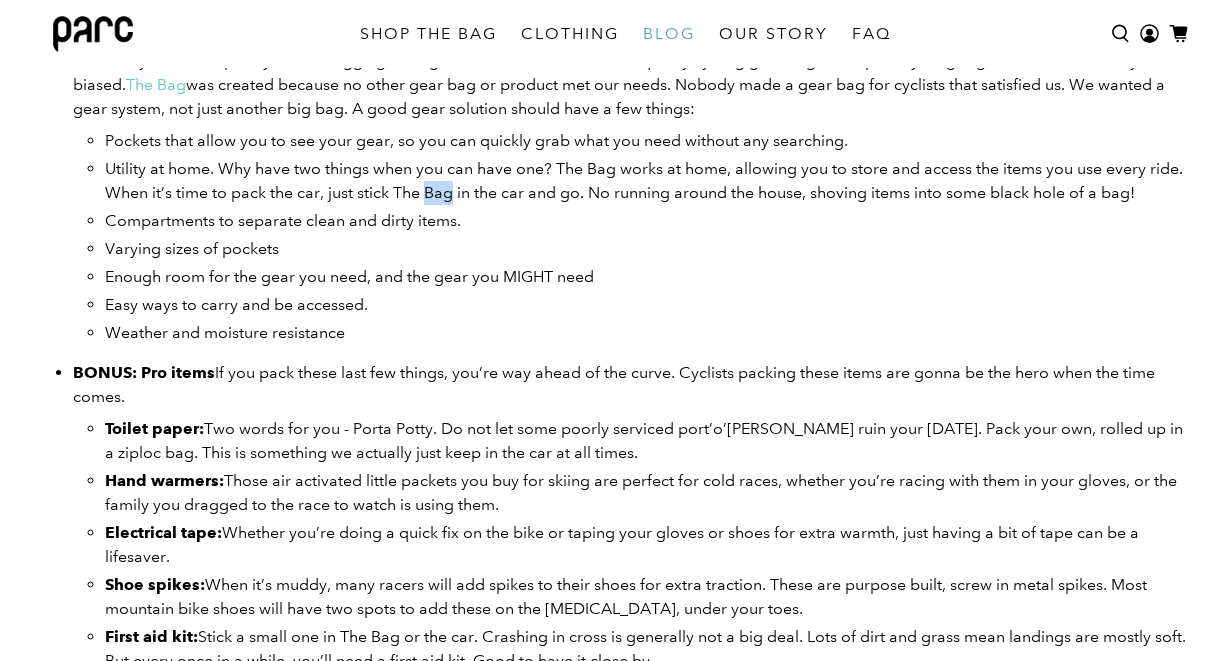 click on "Utility at home. Why have two things when you can have one? The Bag works at home, allowing you to store and access the items you use every ride. When it’s time to pack the car, just stick The Bag in the car and go. No running around the house, shoving items into some black hole of a bag!" at bounding box center (647, 181) 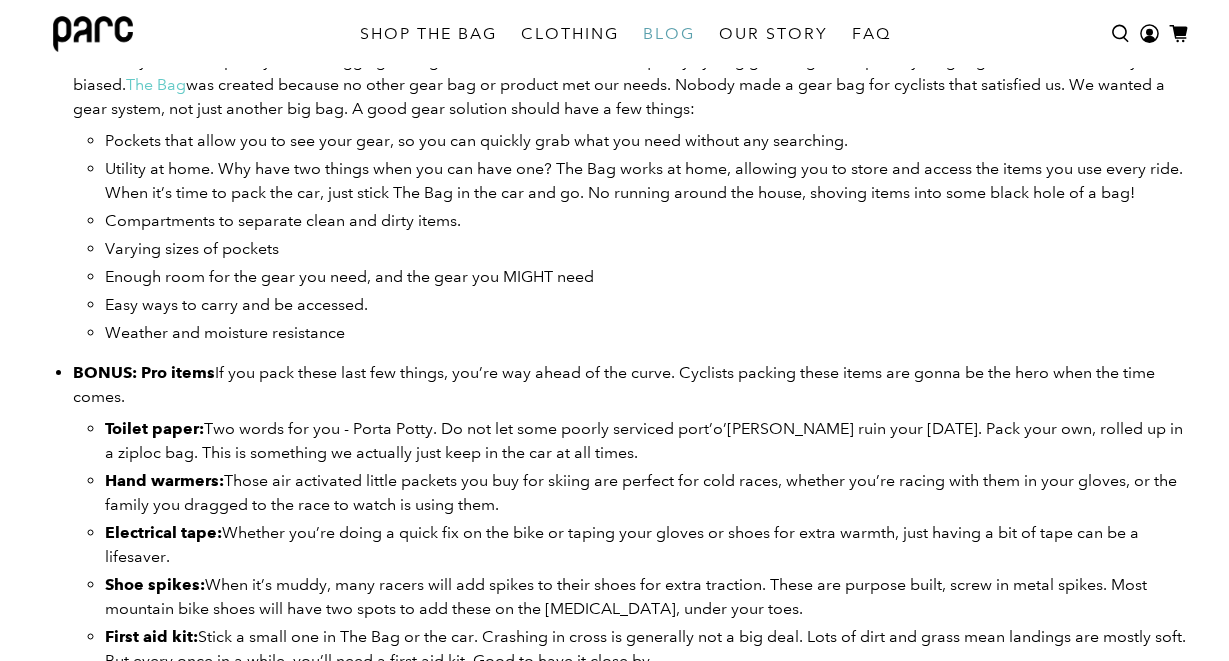 click on "Utility at home. Why have two things when you can have one? The Bag works at home, allowing you to store and access the items you use every ride. When it’s time to pack the car, just stick The Bag in the car and go. No running around the house, shoving items into some black hole of a bag!" at bounding box center [647, 181] 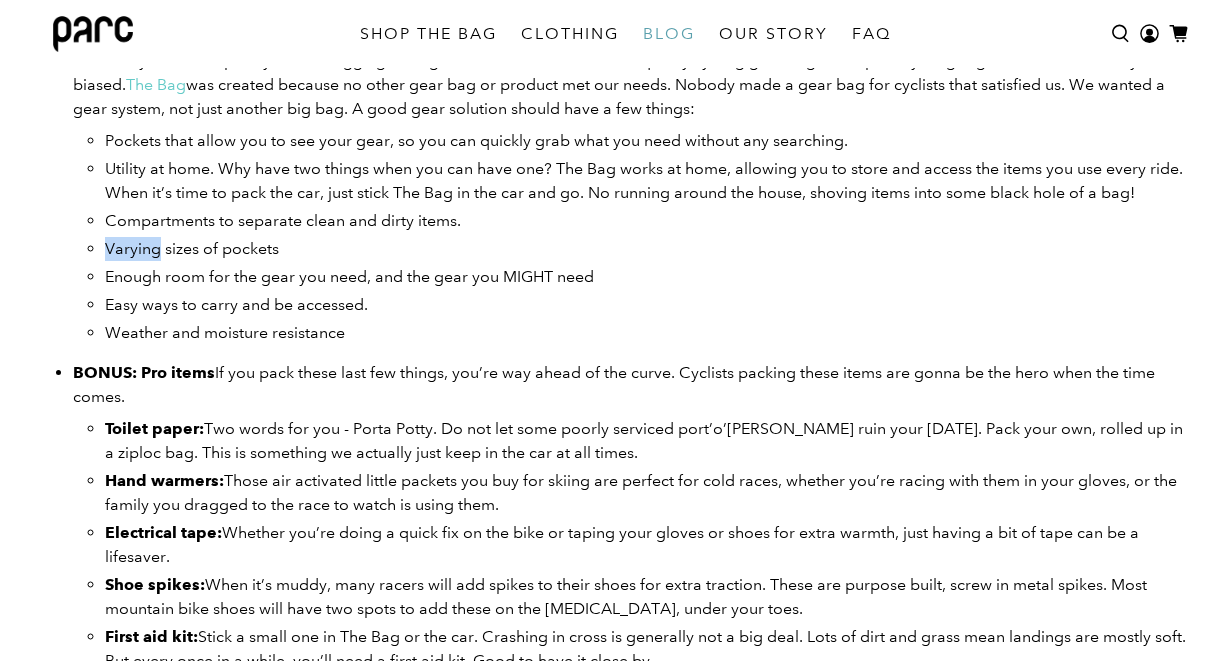 click on "Pockets that allow you to see your gear, so you can quickly grab what you need without any searching.
Utility at home. Why have two things when you can have one? The Bag works at home, allowing you to store and access the items you use every ride. When it’s time to pack the car, just stick The Bag in the car and go. No running around the house, shoving items into some black hole of a bag!
Compartments to separate clean and dirty items.
Varying sizes of pockets
Enough room for the gear you need, and the gear you MIGHT need
Easy ways to carry and be accessed.
Weather and moisture resistance" at bounding box center [647, 237] 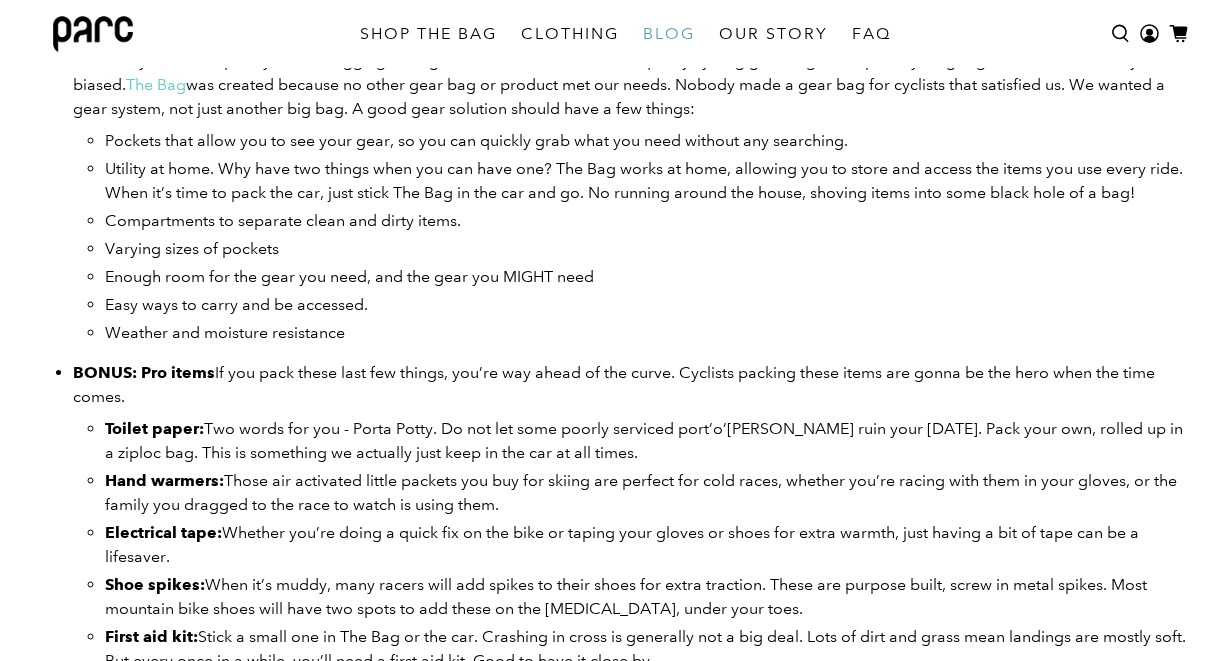 click on "Pockets that allow you to see your gear, so you can quickly grab what you need without any searching.
Utility at home. Why have two things when you can have one? The Bag works at home, allowing you to store and access the items you use every ride. When it’s time to pack the car, just stick The Bag in the car and go. No running around the house, shoving items into some black hole of a bag!
Compartments to separate clean and dirty items.
Varying sizes of pockets
Enough room for the gear you need, and the gear you MIGHT need
Easy ways to carry and be accessed.
Weather and moisture resistance" at bounding box center (647, 237) 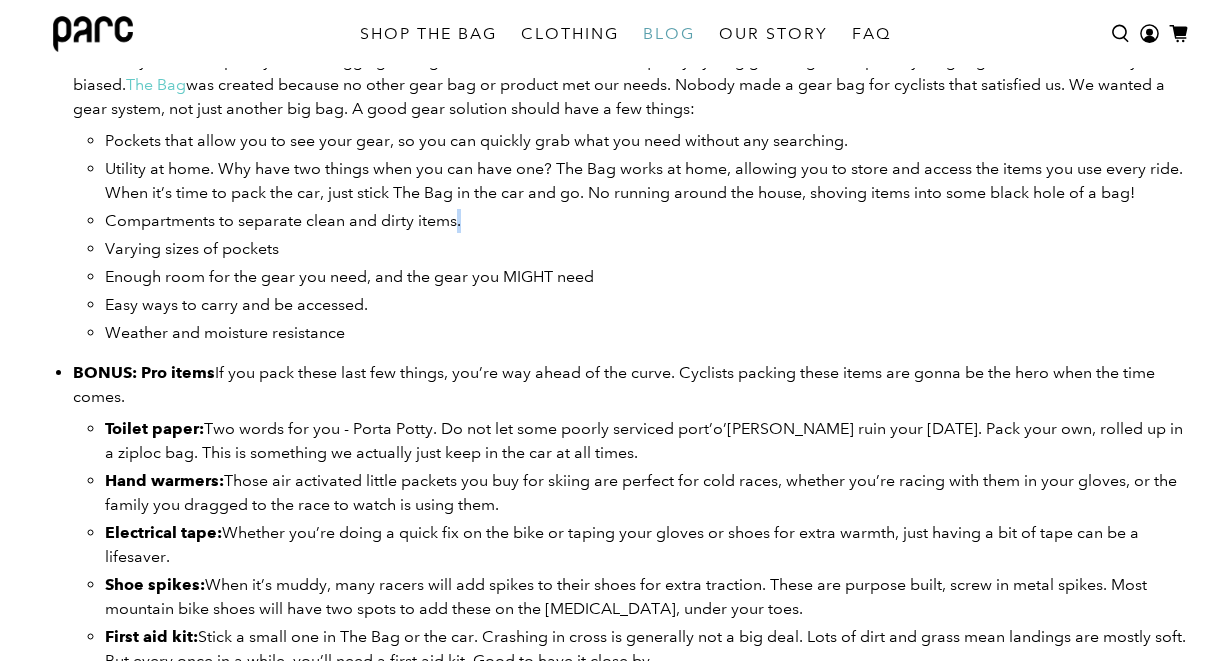 click on "Compartments to separate clean and dirty items." at bounding box center [283, 220] 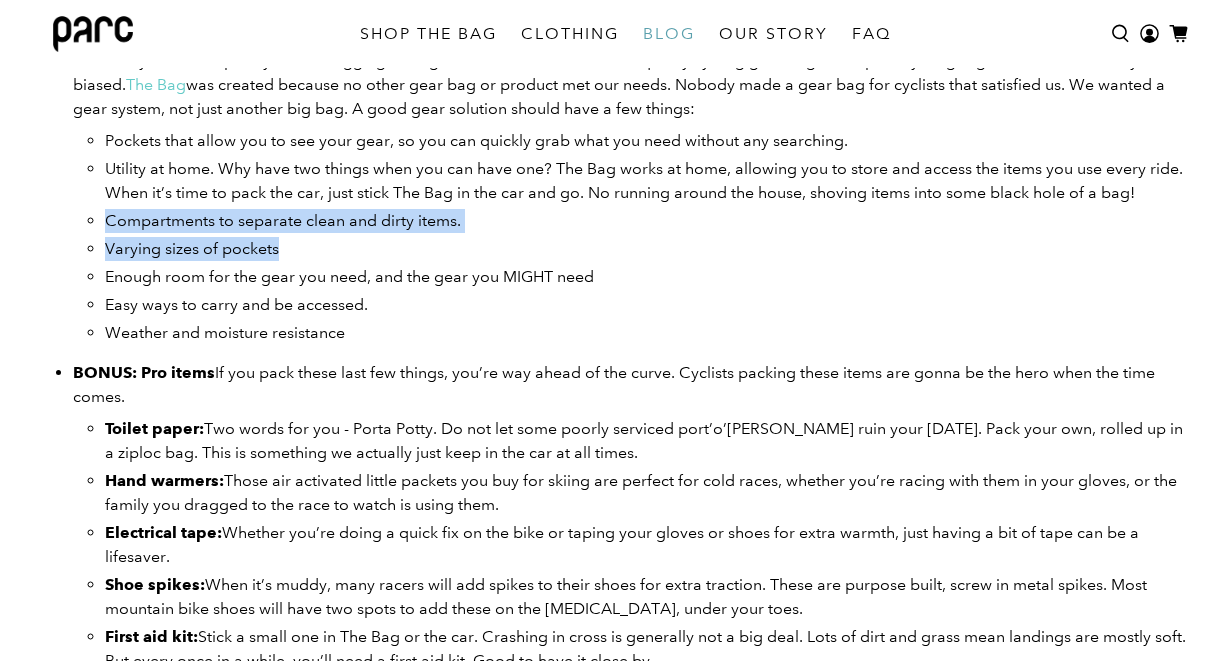 drag, startPoint x: 464, startPoint y: 265, endPoint x: 466, endPoint y: 299, distance: 34.058773 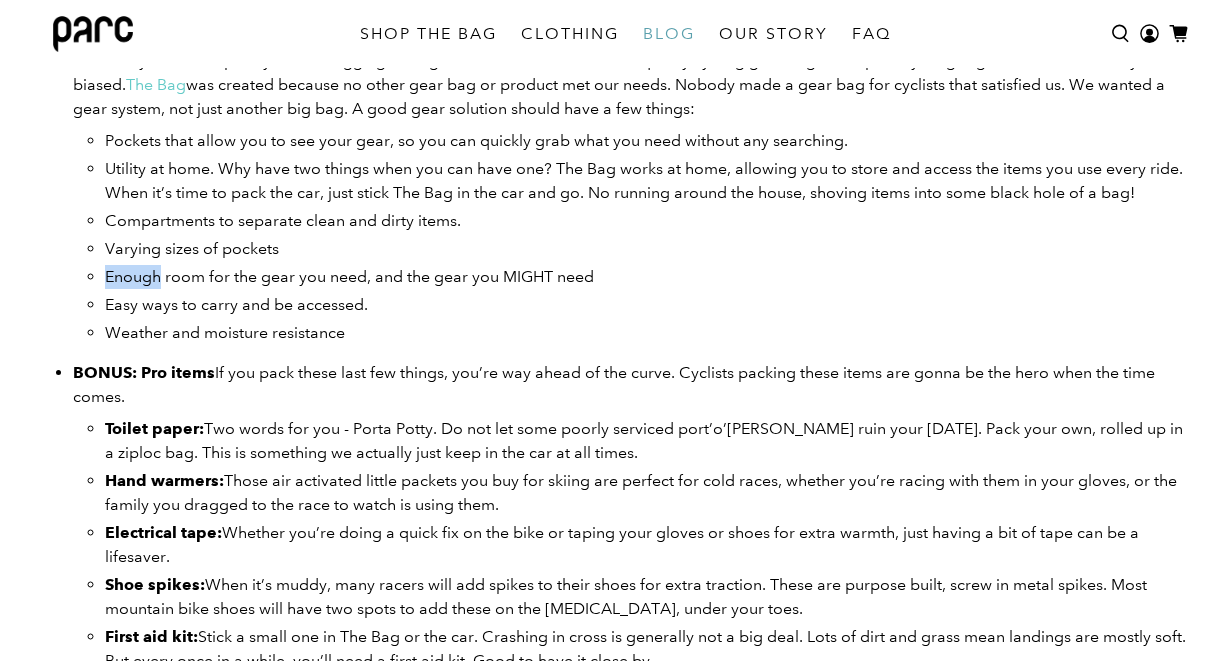 click on "Pockets that allow you to see your gear, so you can quickly grab what you need without any searching.
Utility at home. Why have two things when you can have one? The Bag works at home, allowing you to store and access the items you use every ride. When it’s time to pack the car, just stick The Bag in the car and go. No running around the house, shoving items into some black hole of a bag!
Compartments to separate clean and dirty items.
Varying sizes of pockets
Enough room for the gear you need, and the gear you MIGHT need
Easy ways to carry and be accessed.
Weather and moisture resistance" at bounding box center (647, 237) 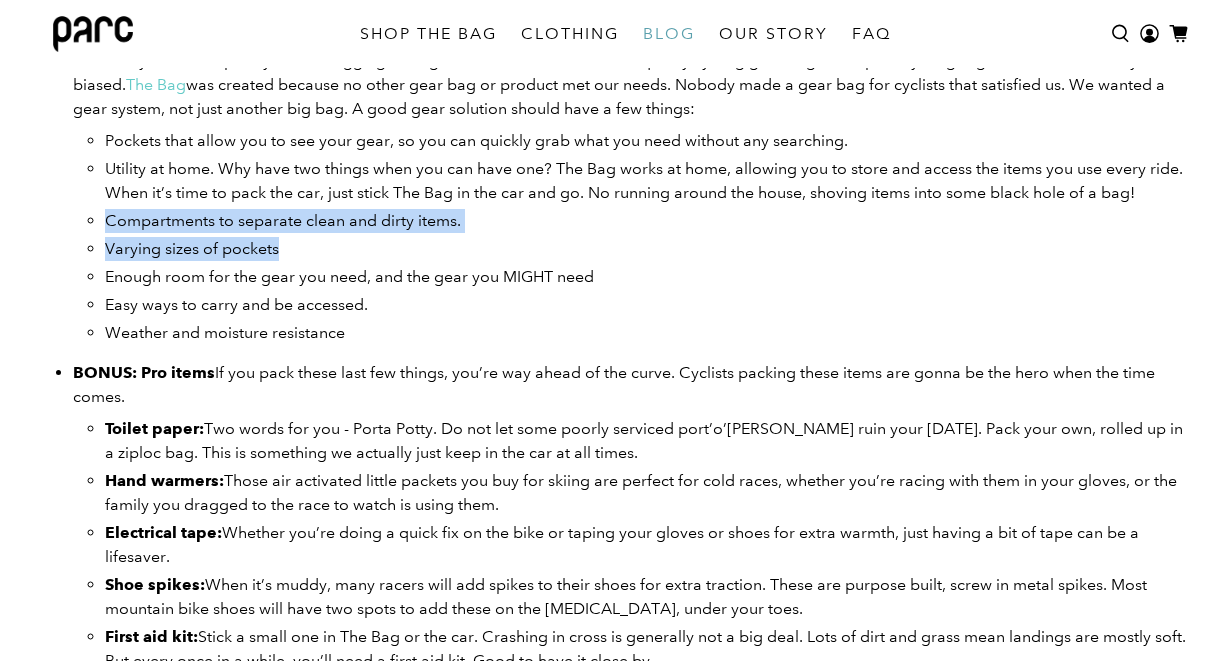 drag, startPoint x: 466, startPoint y: 299, endPoint x: 463, endPoint y: 245, distance: 54.08327 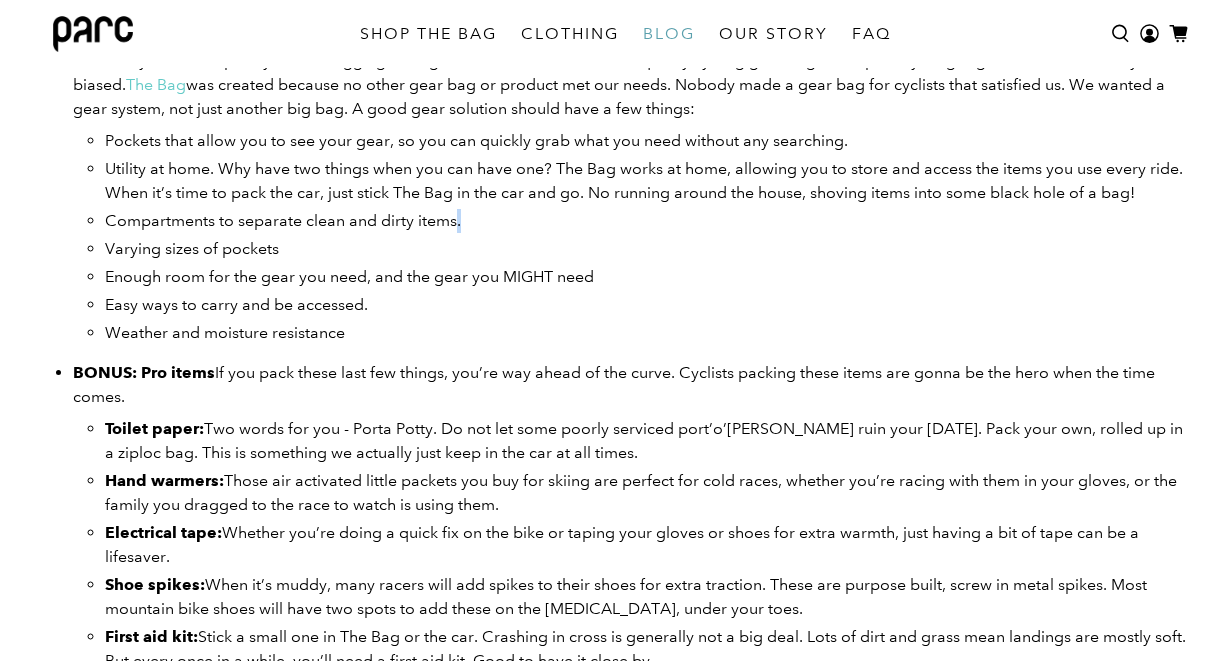 click on "Compartments to separate clean and dirty items." at bounding box center [283, 220] 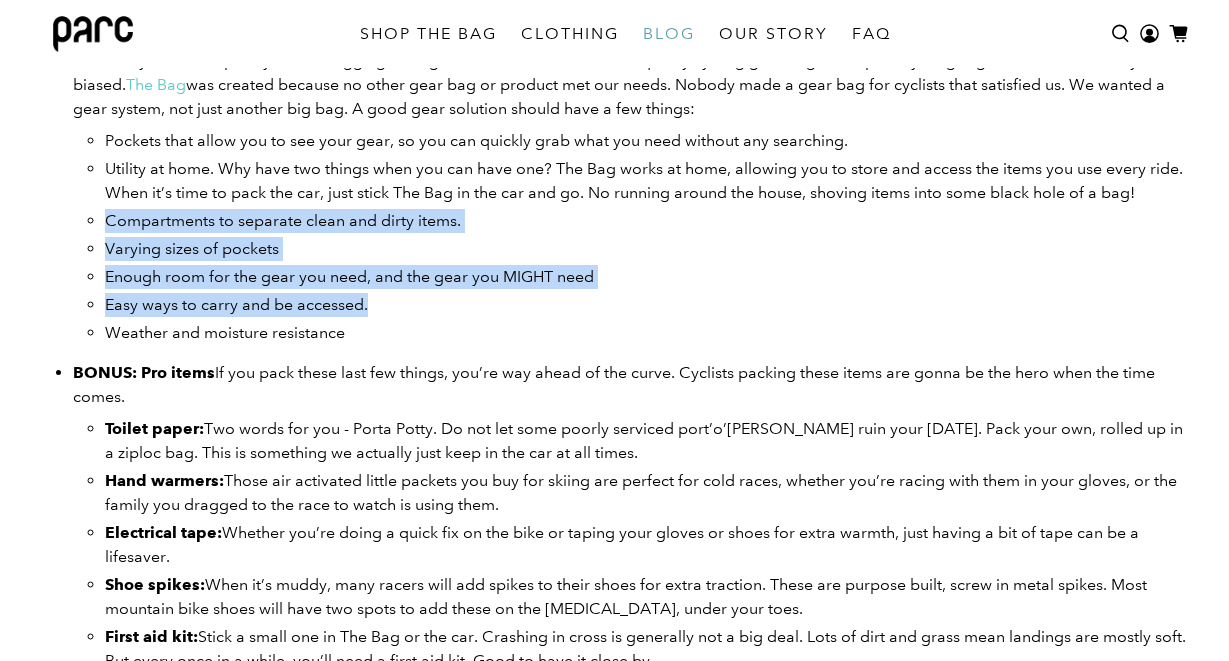 drag, startPoint x: 463, startPoint y: 248, endPoint x: 469, endPoint y: 364, distance: 116.15507 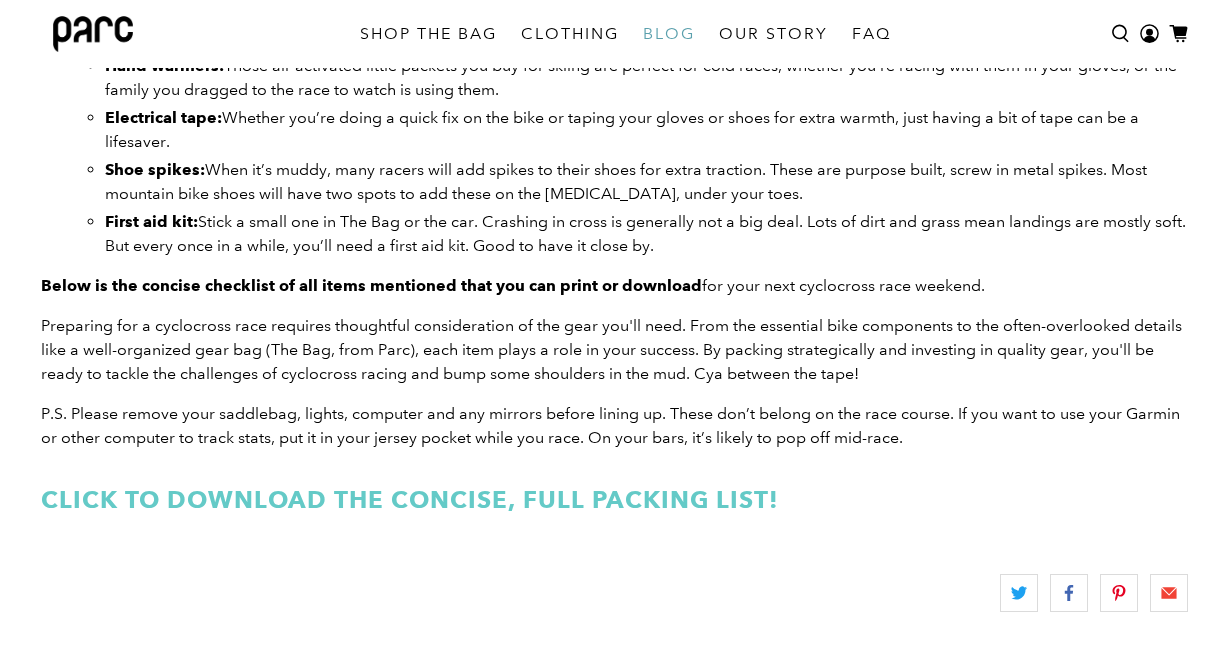 scroll, scrollTop: 2959, scrollLeft: 0, axis: vertical 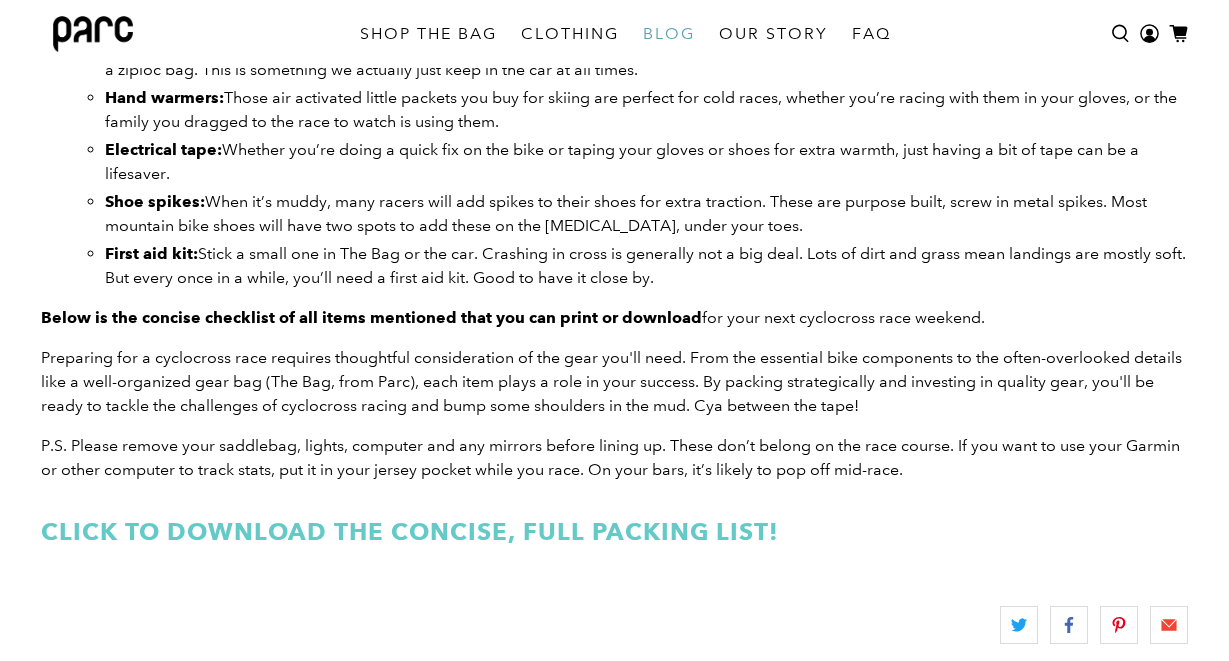 click on "Shoe spikes:  When it’s muddy, many racers will add spikes to their shoes for extra traction. These are purpose built, screw in metal spikes. Most mountain bike shoes will have two spots to add these on the [MEDICAL_DATA], under your toes." at bounding box center (647, 214) 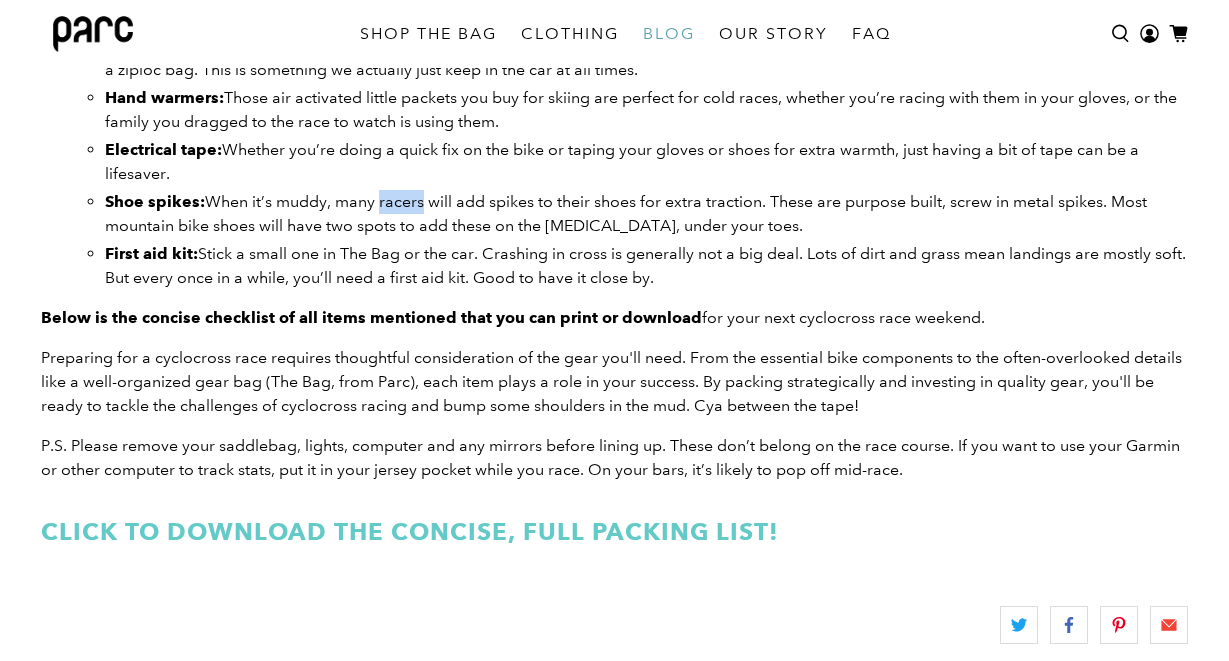 click on "Shoe spikes:  When it’s muddy, many racers will add spikes to their shoes for extra traction. These are purpose built, screw in metal spikes. Most mountain bike shoes will have two spots to add these on the [MEDICAL_DATA], under your toes." at bounding box center [647, 214] 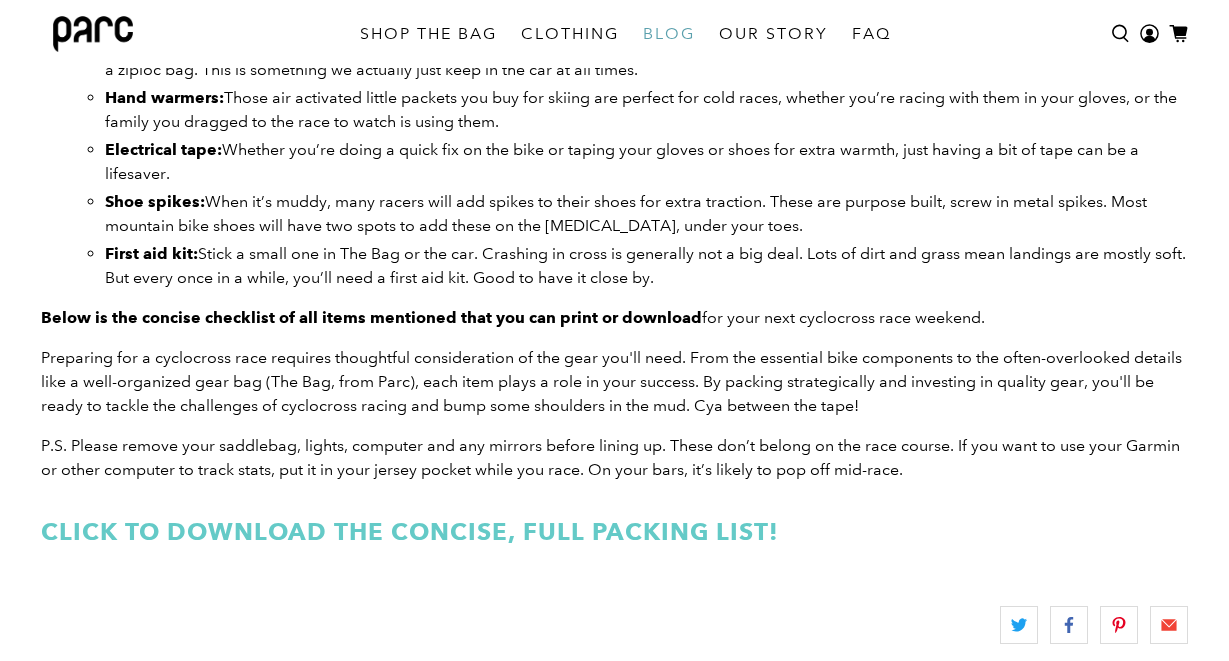 click on "Shoe spikes:  When it’s muddy, many racers will add spikes to their shoes for extra traction. These are purpose built, screw in metal spikes. Most mountain bike shoes will have two spots to add these on the [MEDICAL_DATA], under your toes." at bounding box center (647, 214) 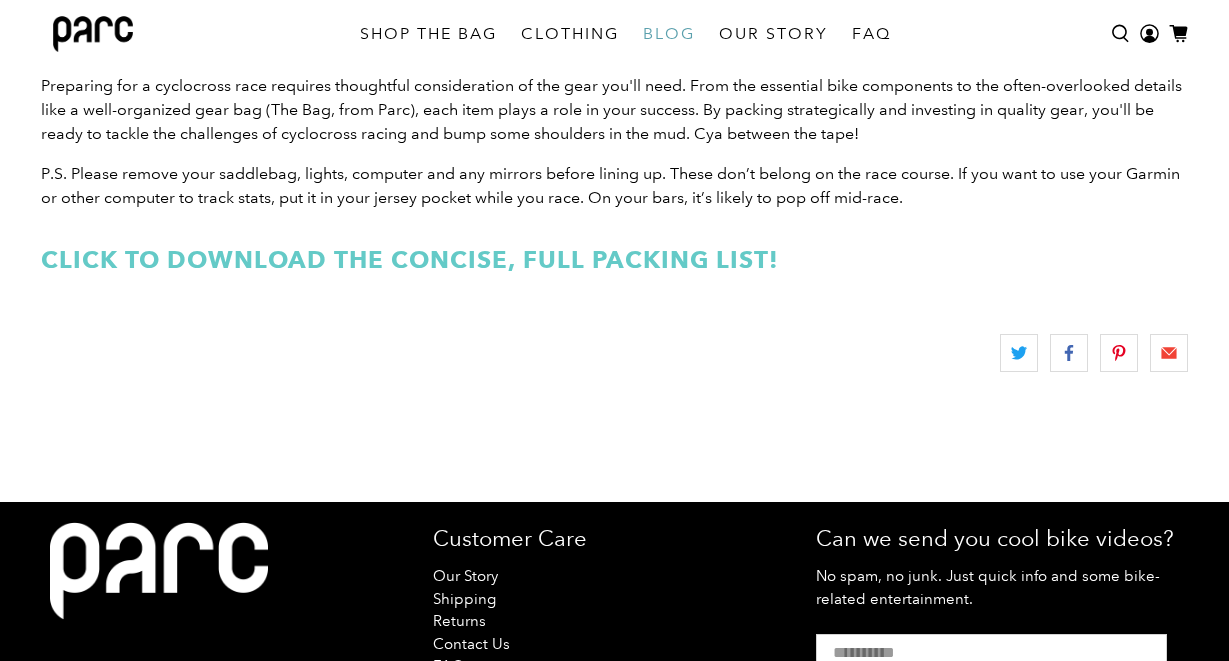 scroll, scrollTop: 3201, scrollLeft: 0, axis: vertical 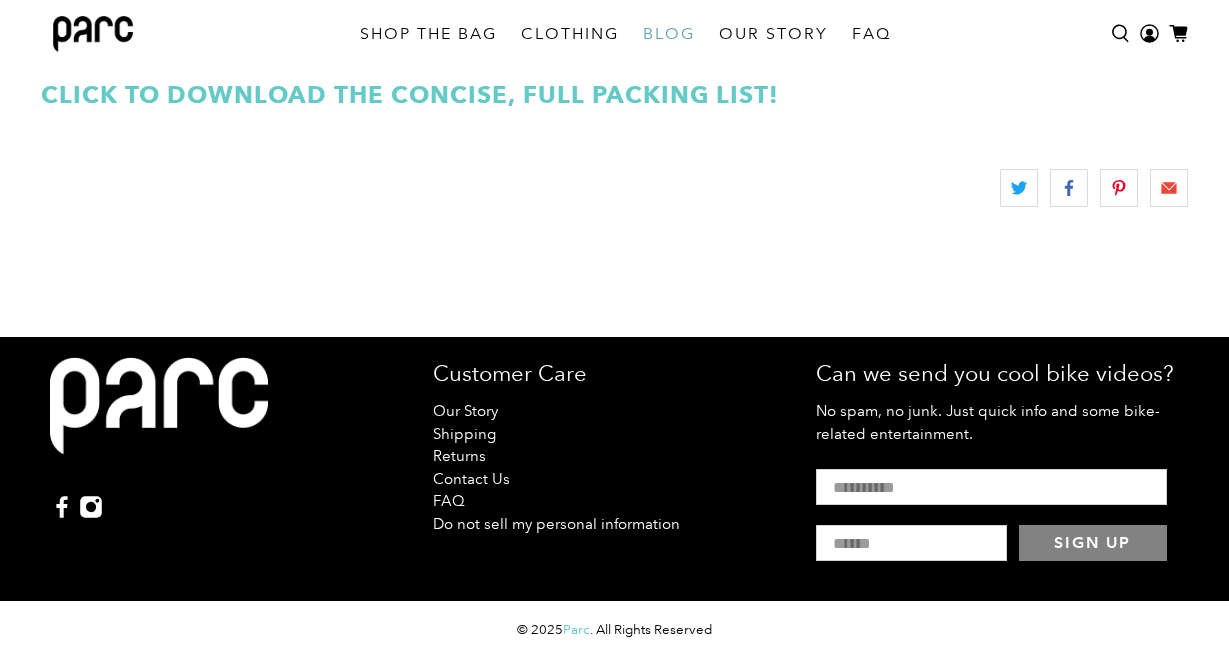 click on "CLICK to download the concise, full packing list!" at bounding box center (410, 94) 